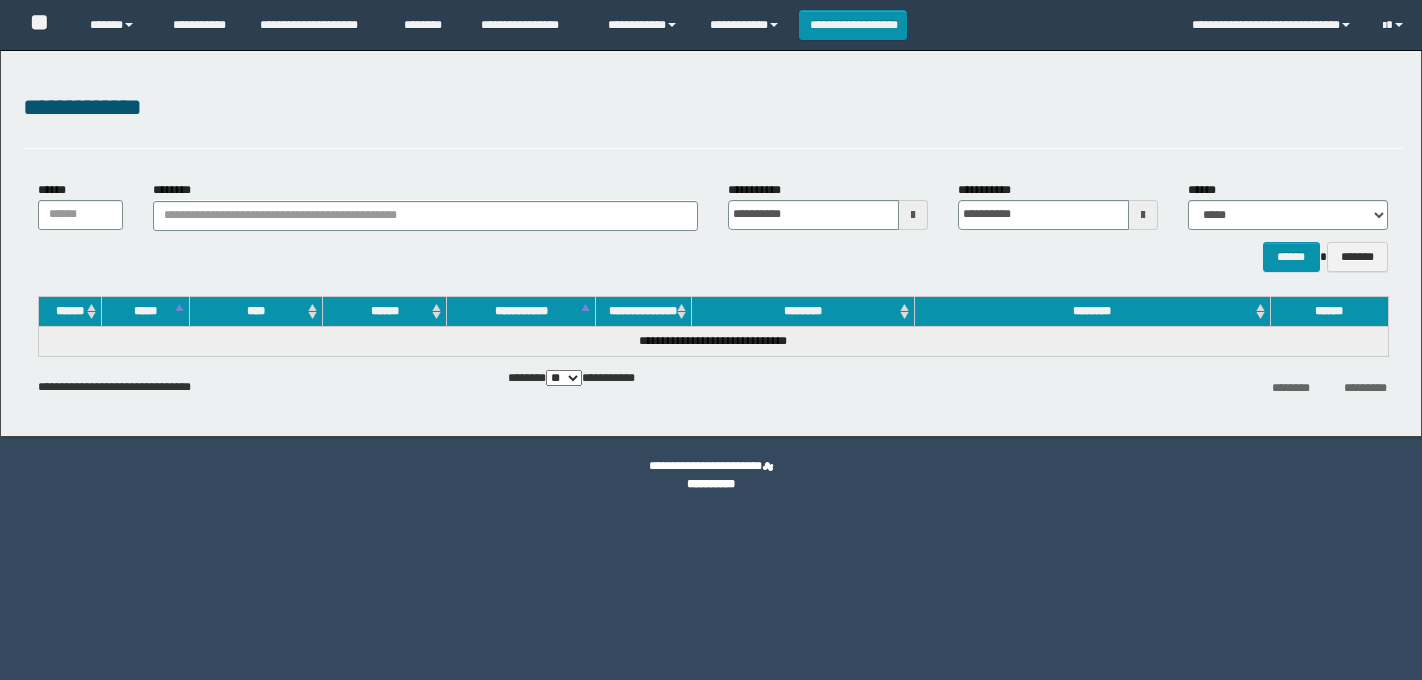 scroll, scrollTop: 0, scrollLeft: 0, axis: both 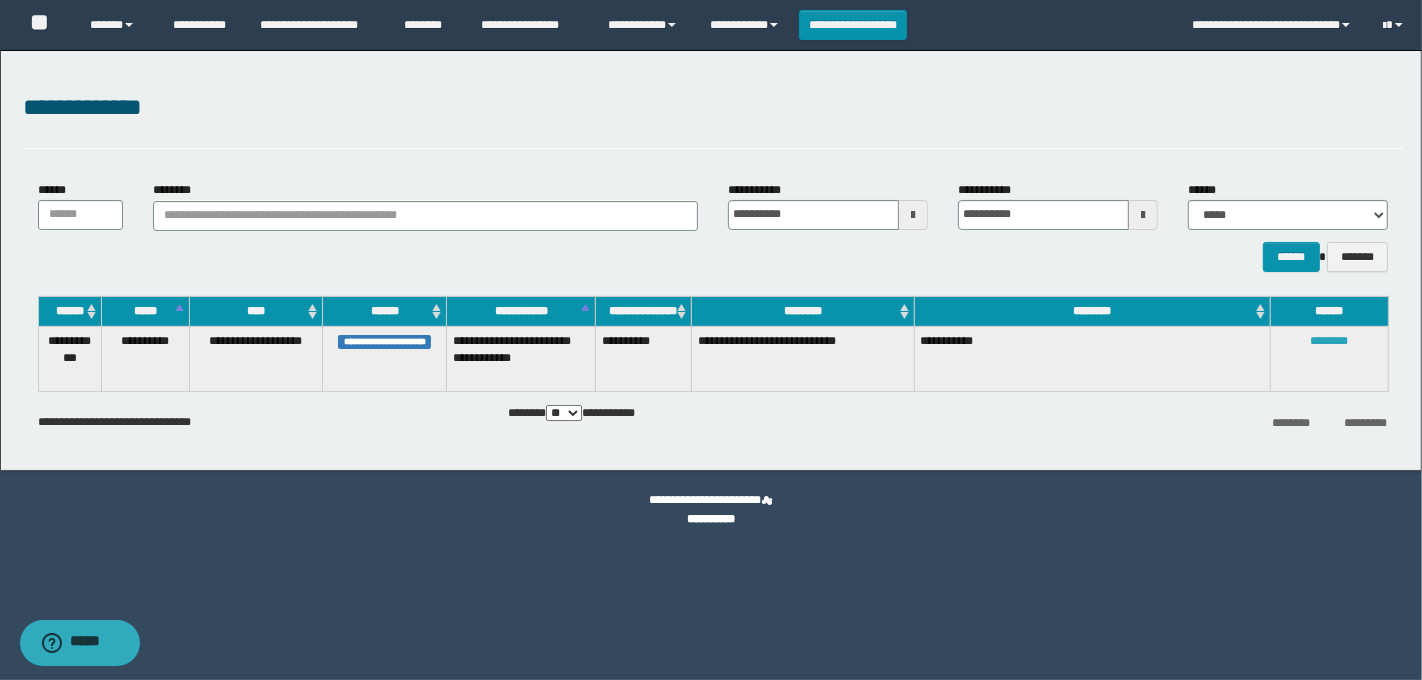 click on "********" at bounding box center (1329, 341) 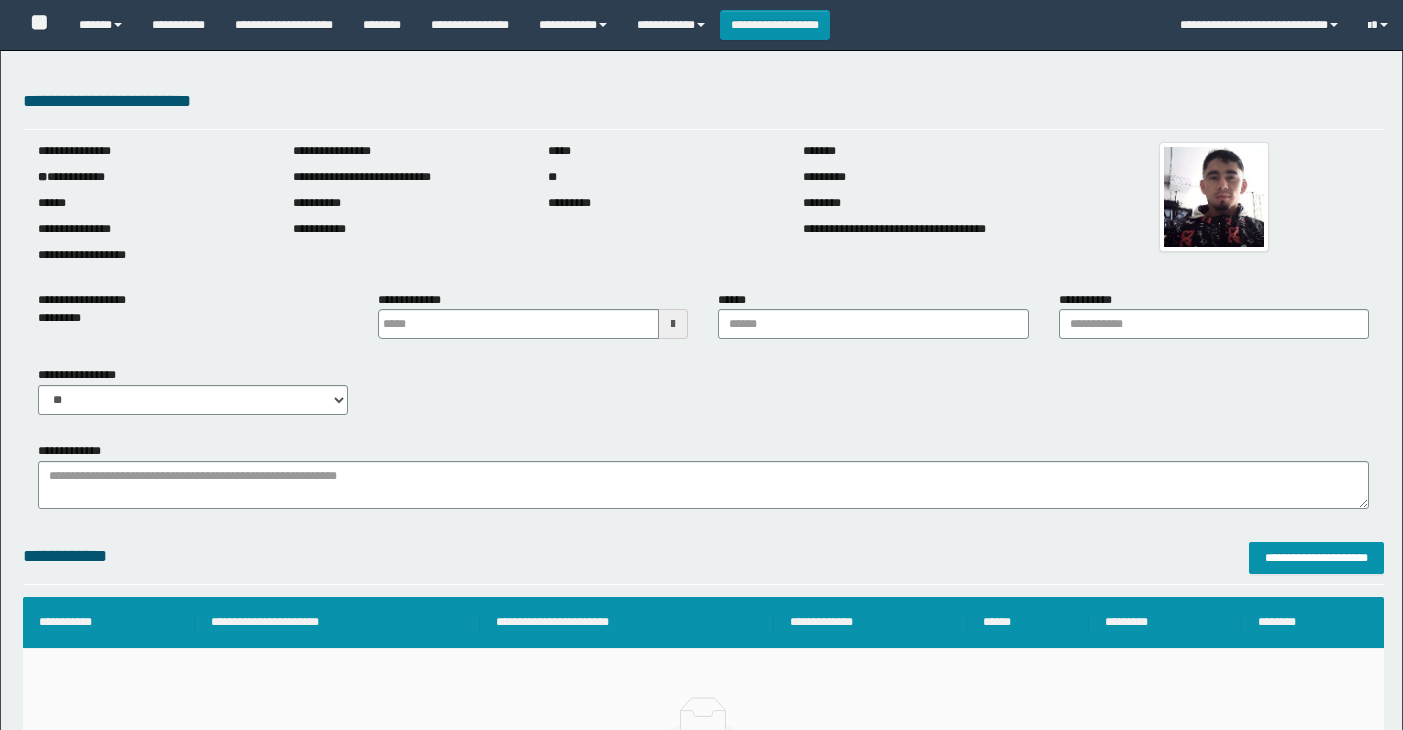 scroll, scrollTop: 0, scrollLeft: 0, axis: both 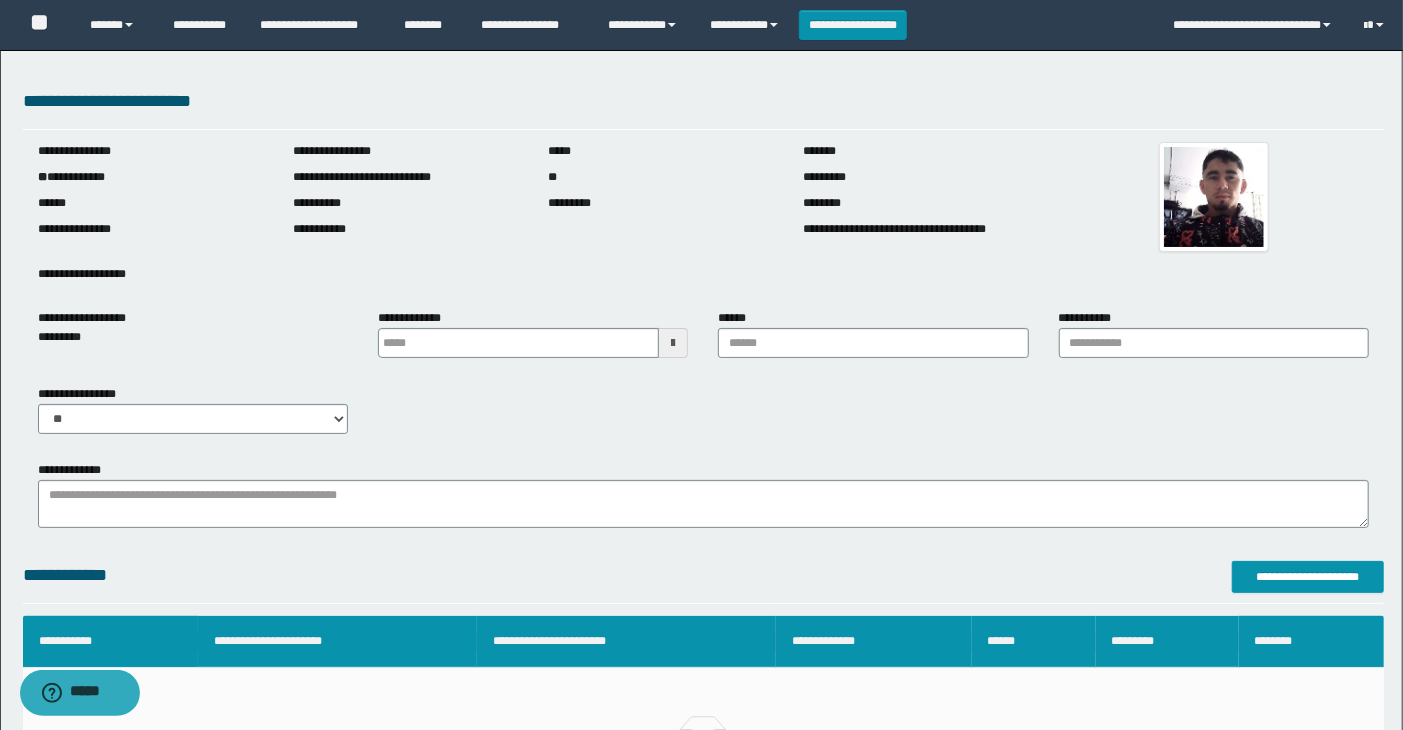 type on "**********" 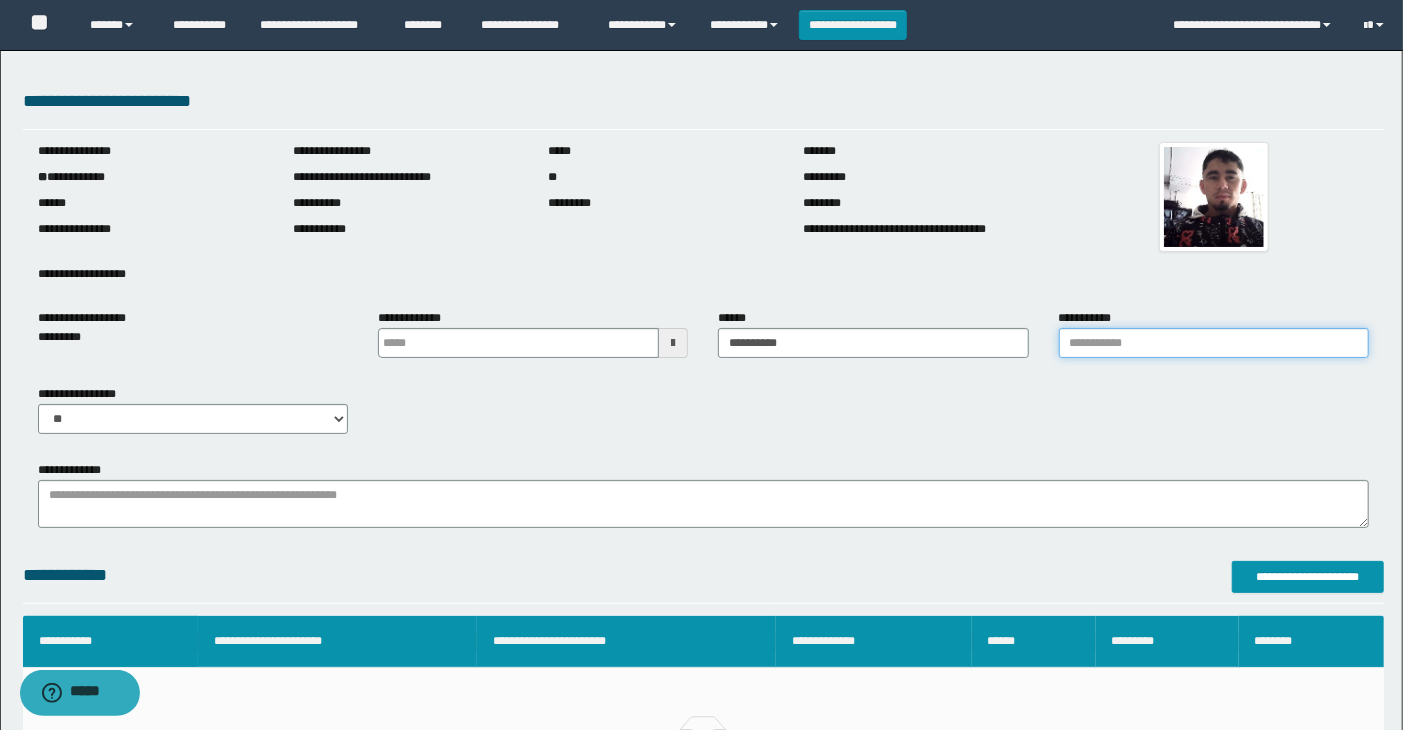 click on "**********" at bounding box center (1214, 343) 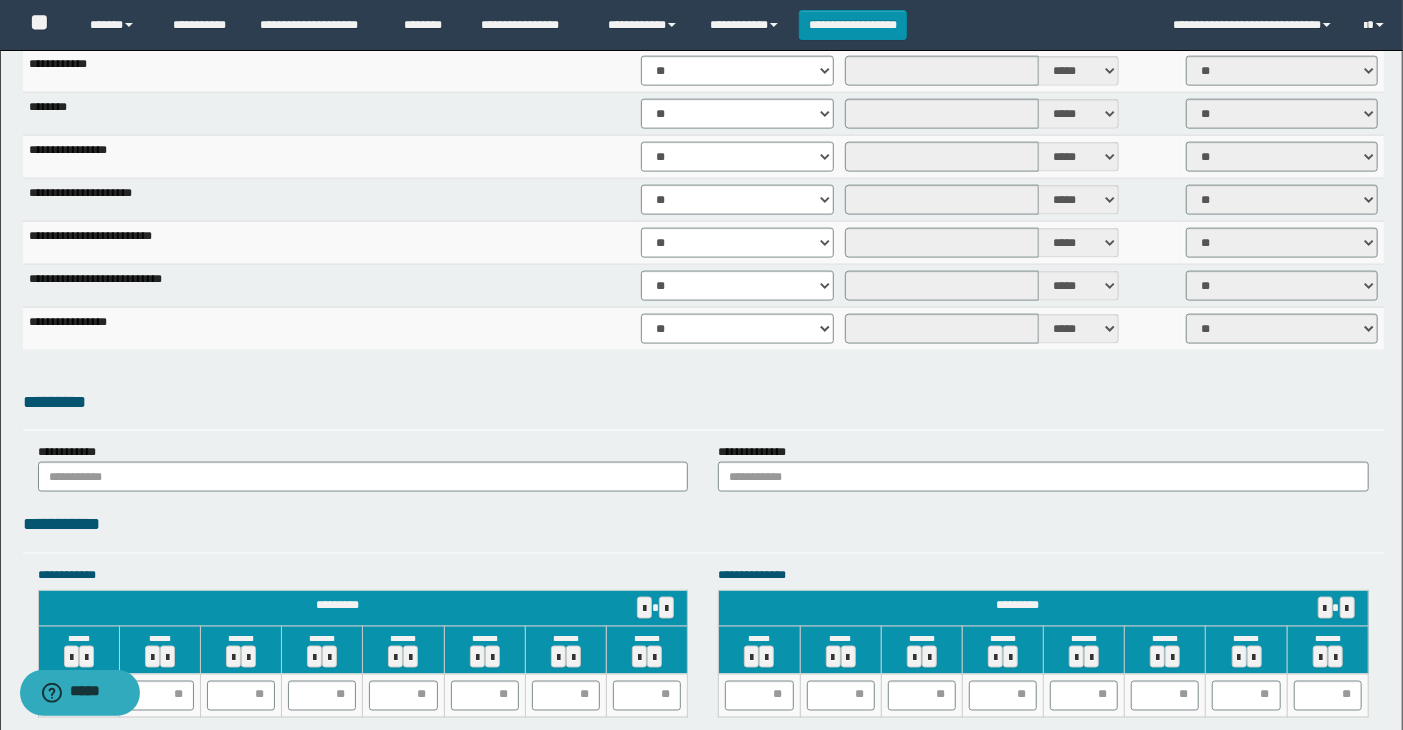 scroll, scrollTop: 1444, scrollLeft: 0, axis: vertical 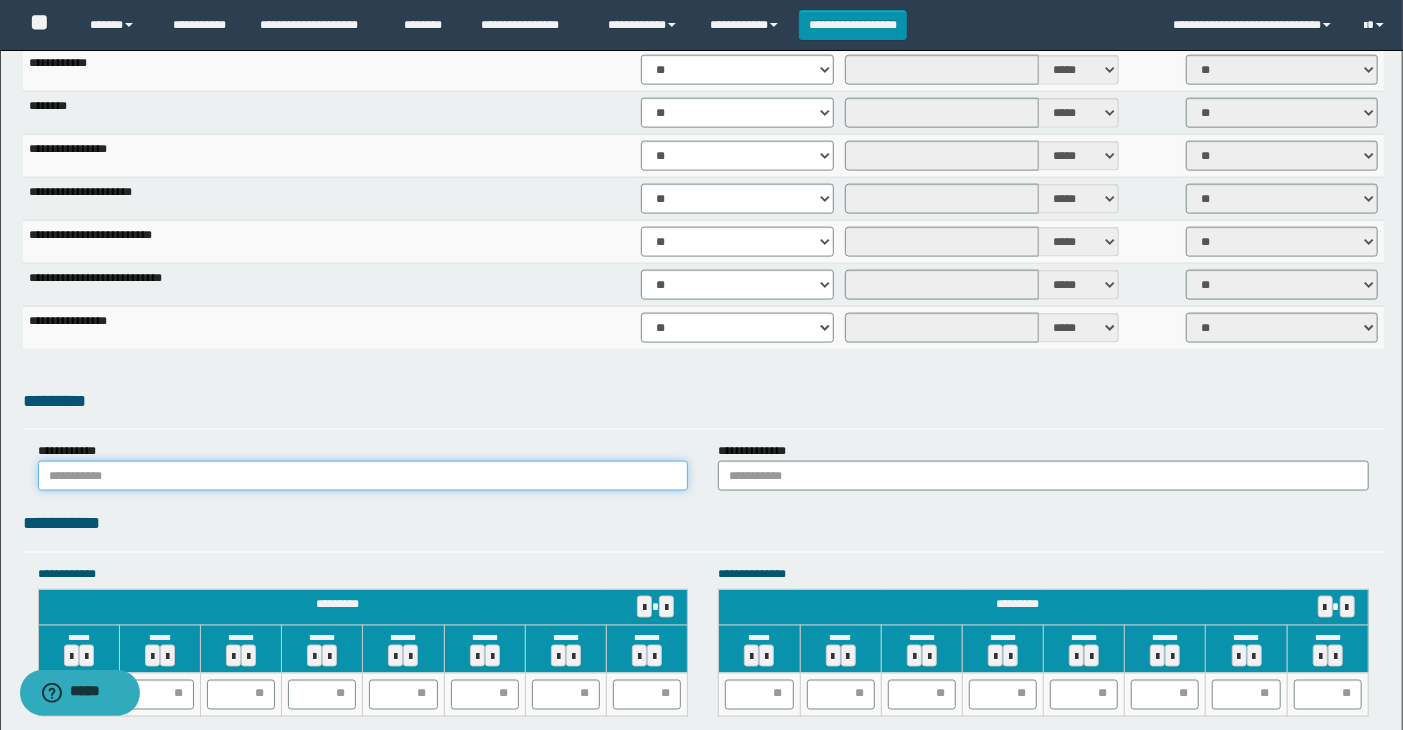 click at bounding box center [363, 476] 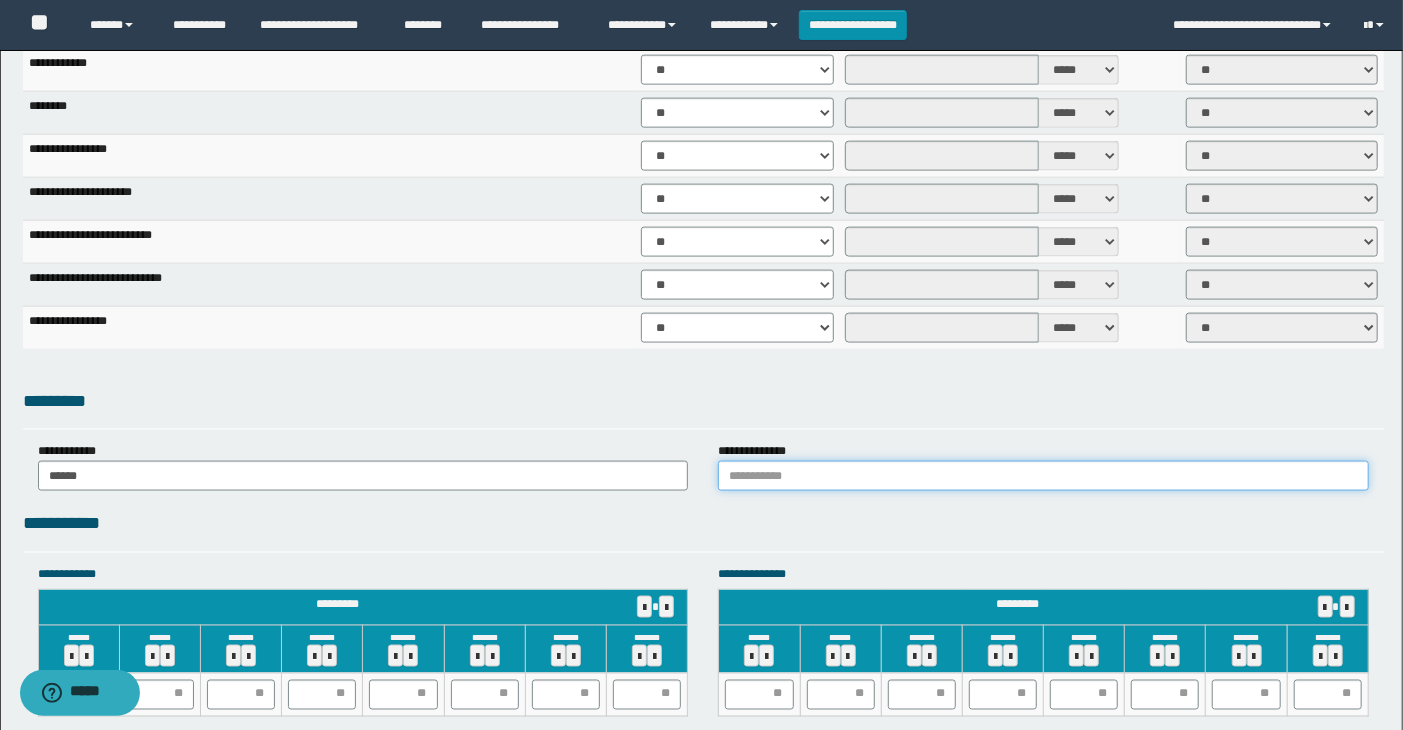 drag, startPoint x: 783, startPoint y: 477, endPoint x: 795, endPoint y: 477, distance: 12 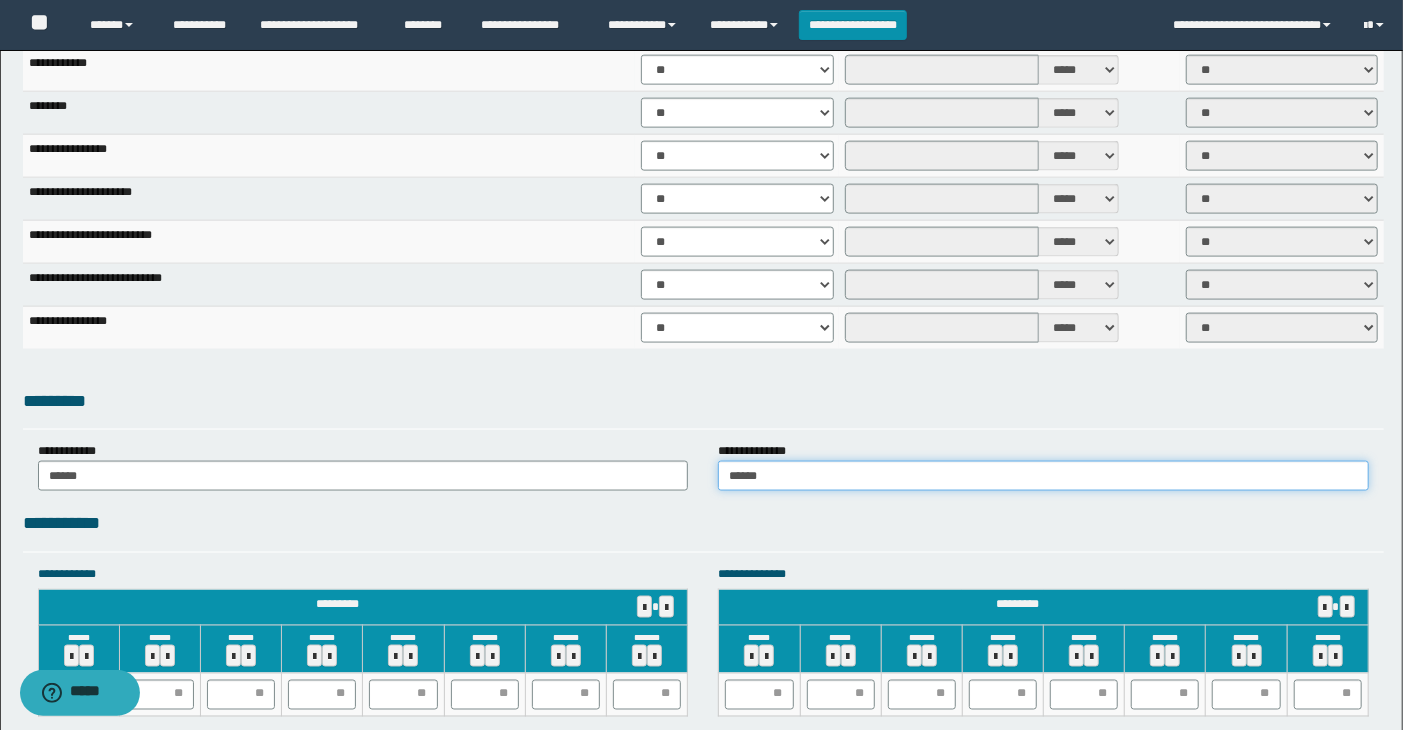 scroll, scrollTop: 1333, scrollLeft: 0, axis: vertical 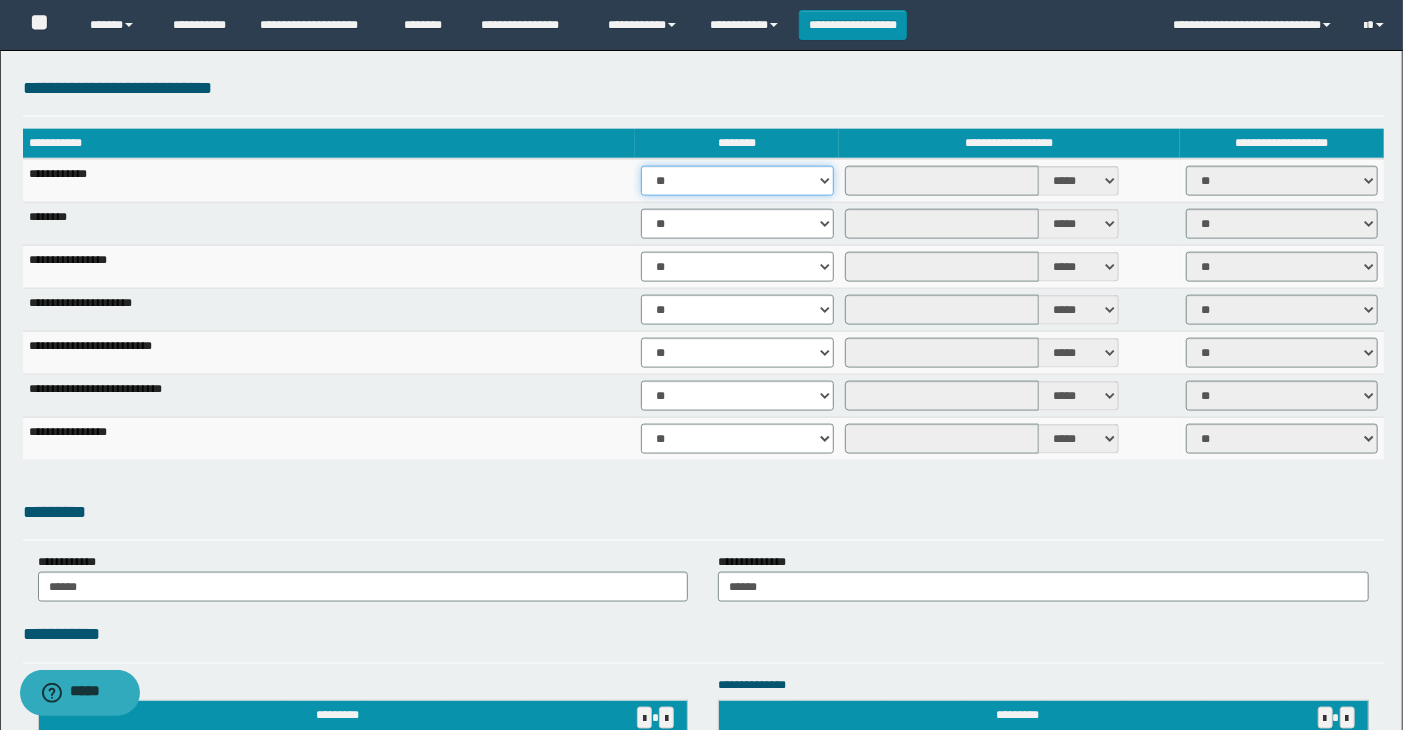 click on "**
**" at bounding box center (737, 181) 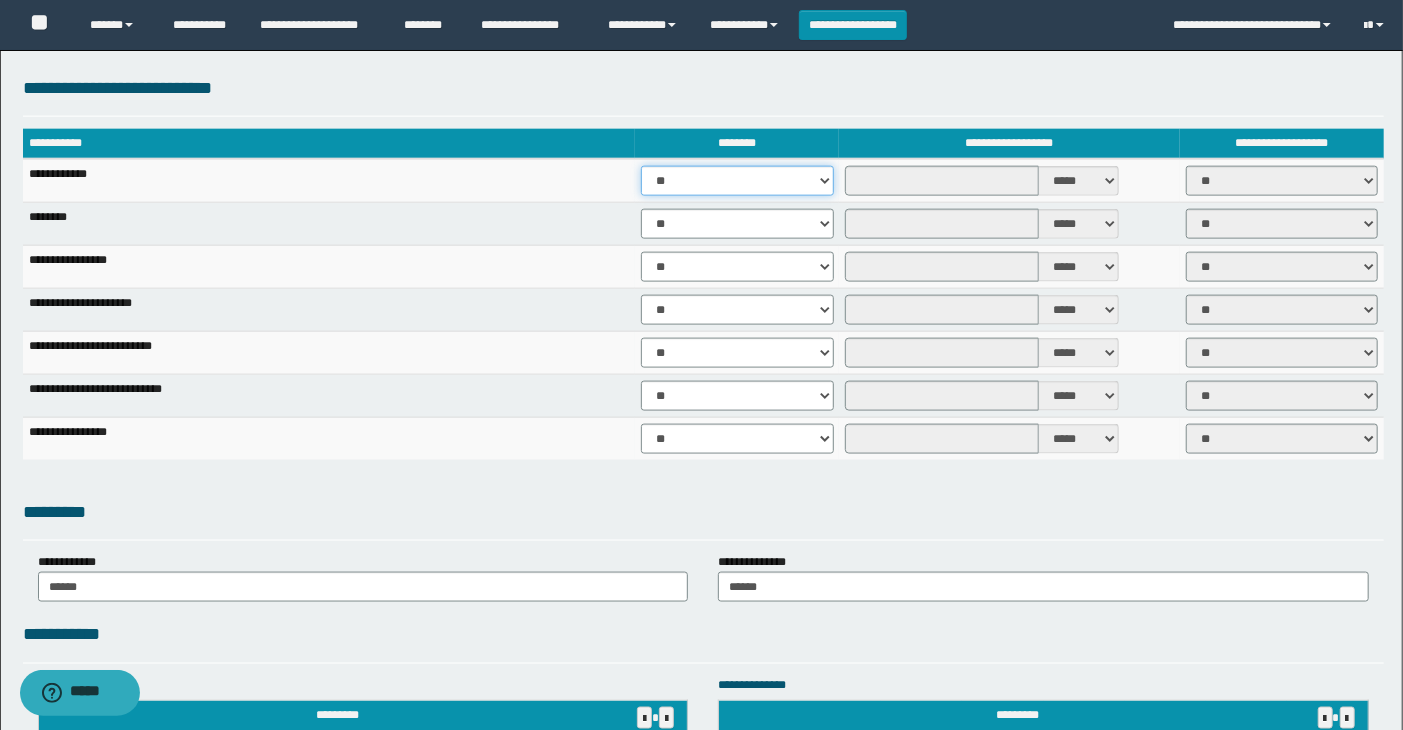 click on "**
**" at bounding box center [737, 181] 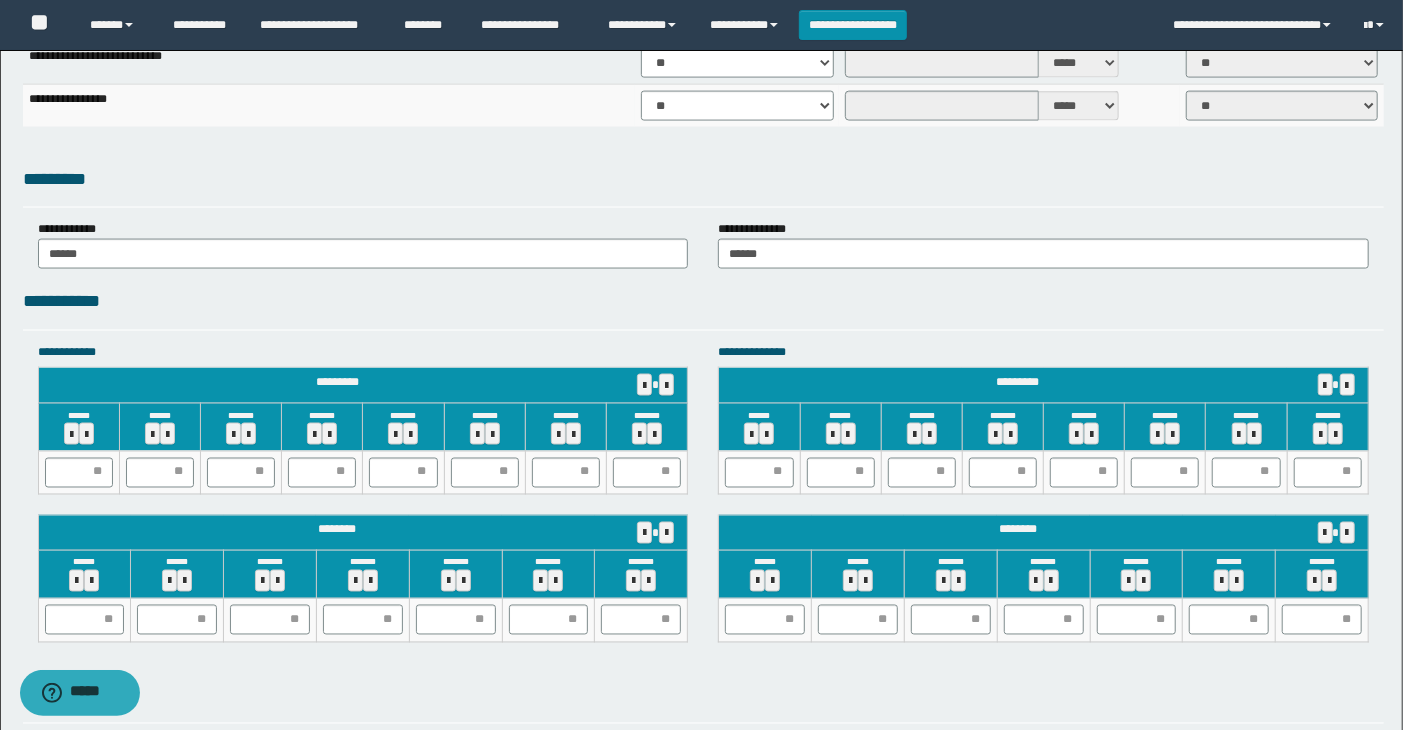 scroll, scrollTop: 1888, scrollLeft: 0, axis: vertical 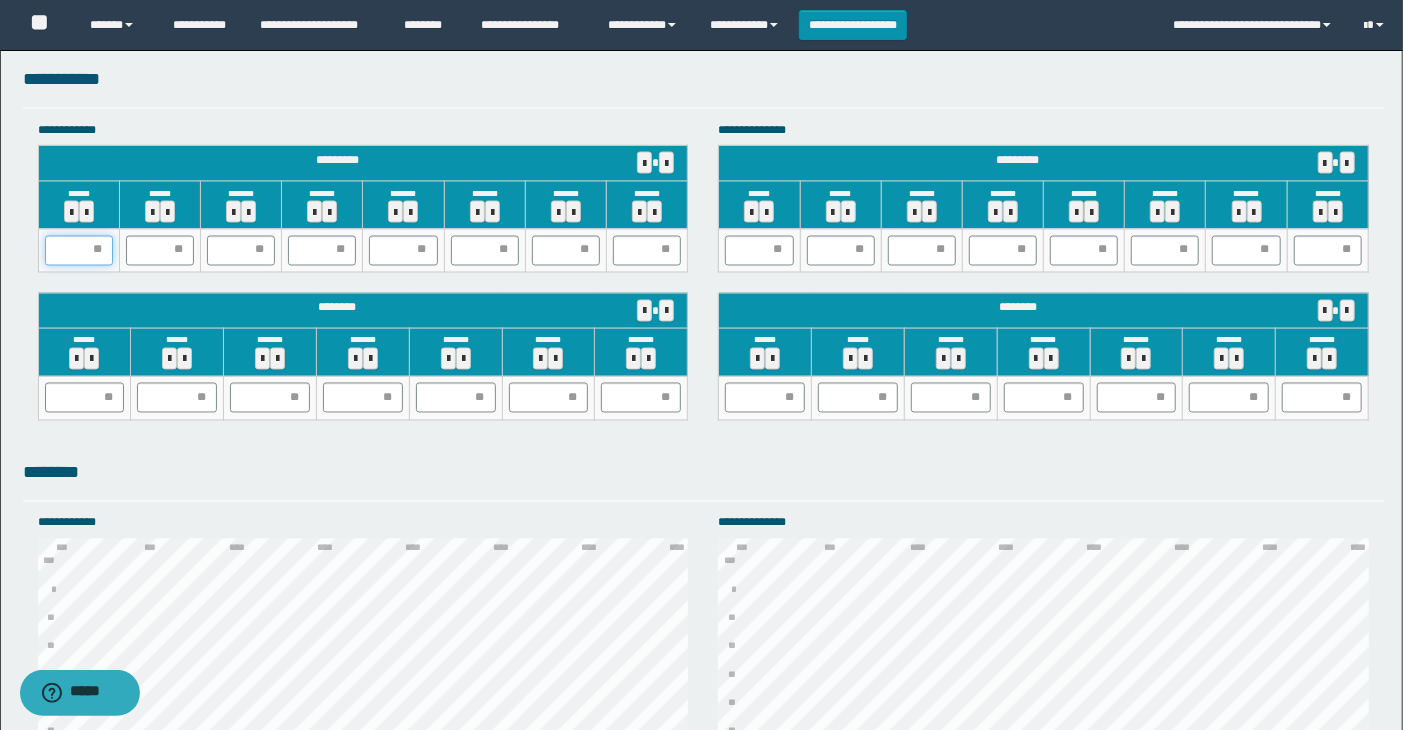click at bounding box center (79, 251) 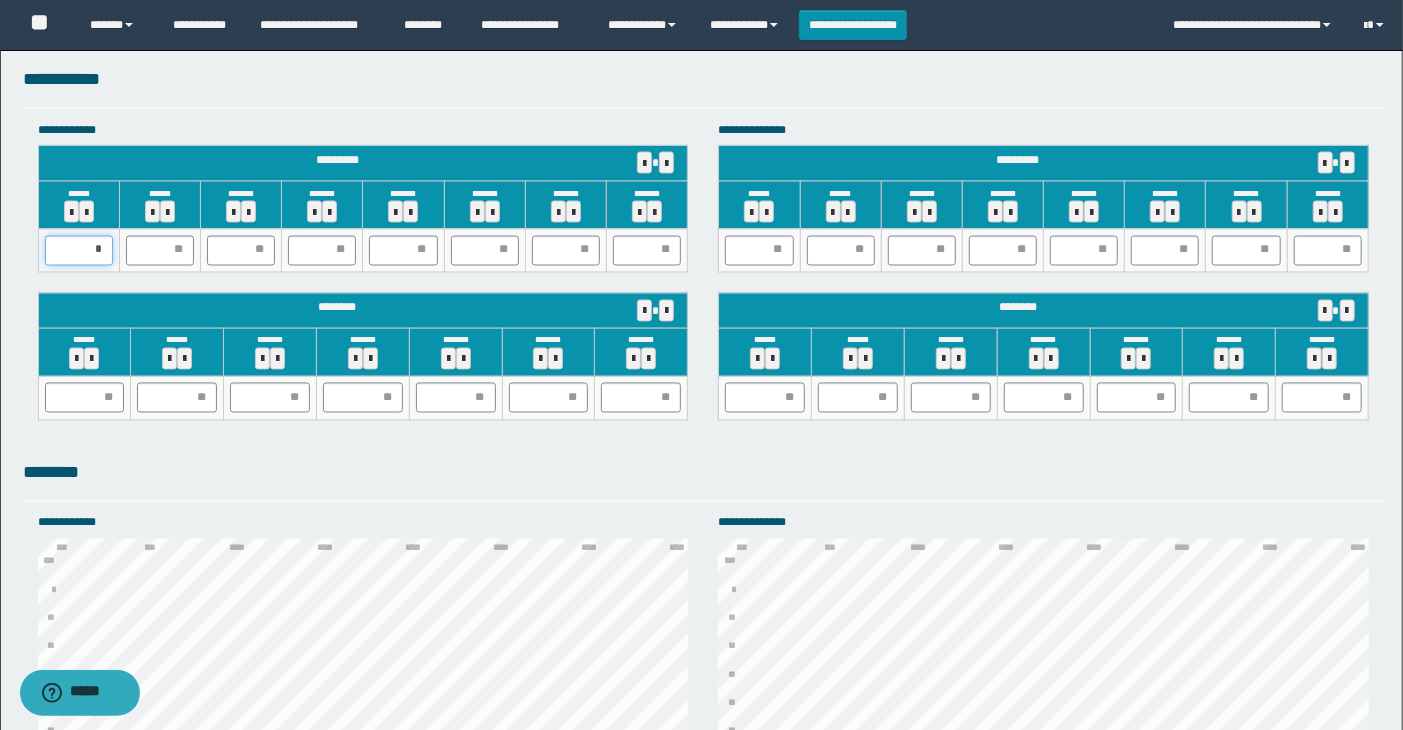 type on "**" 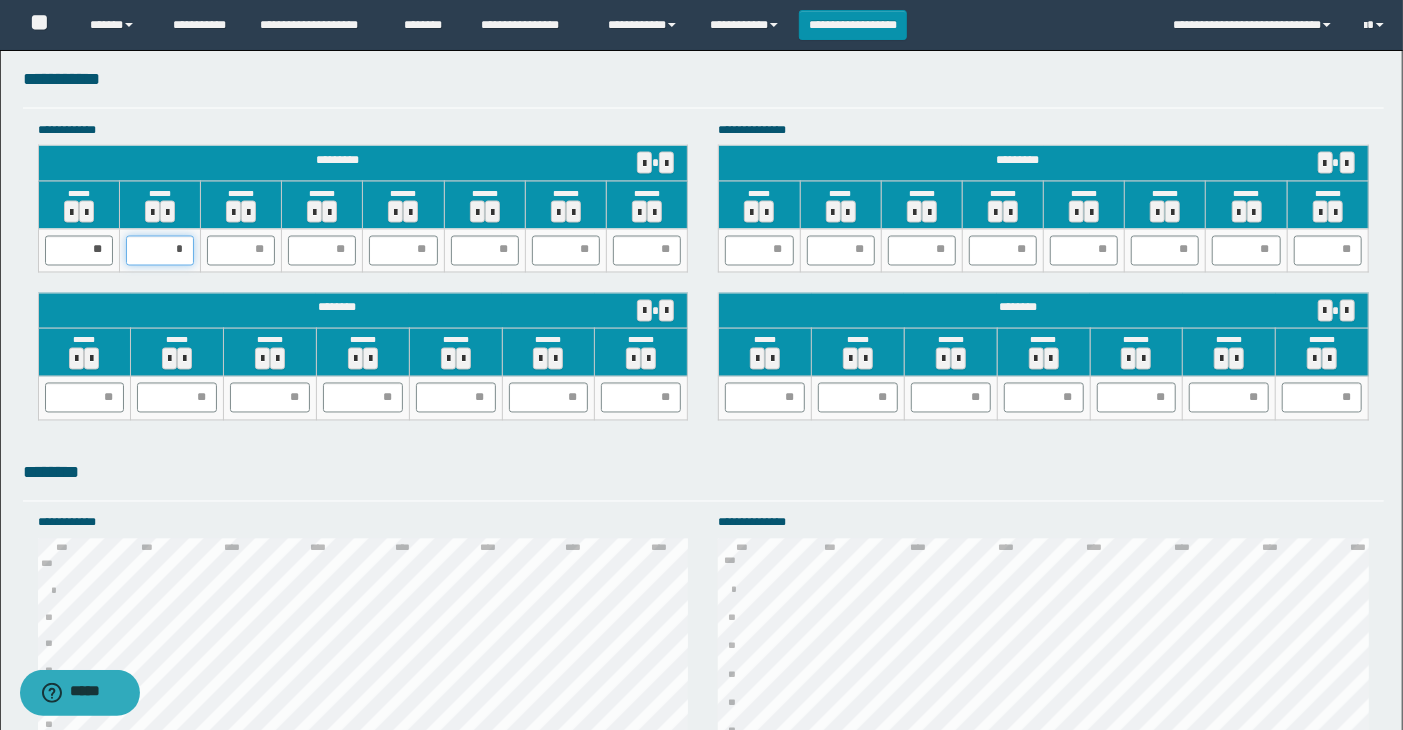type on "**" 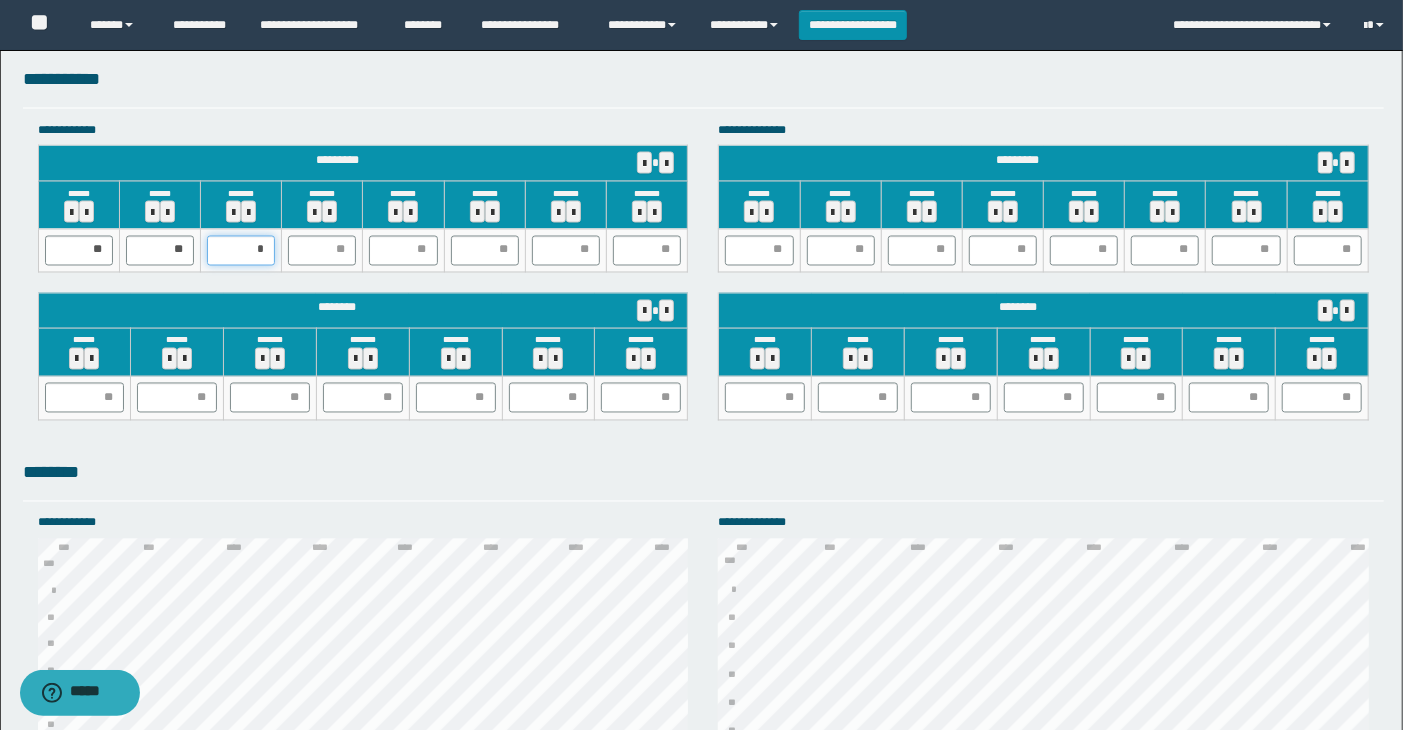 type on "**" 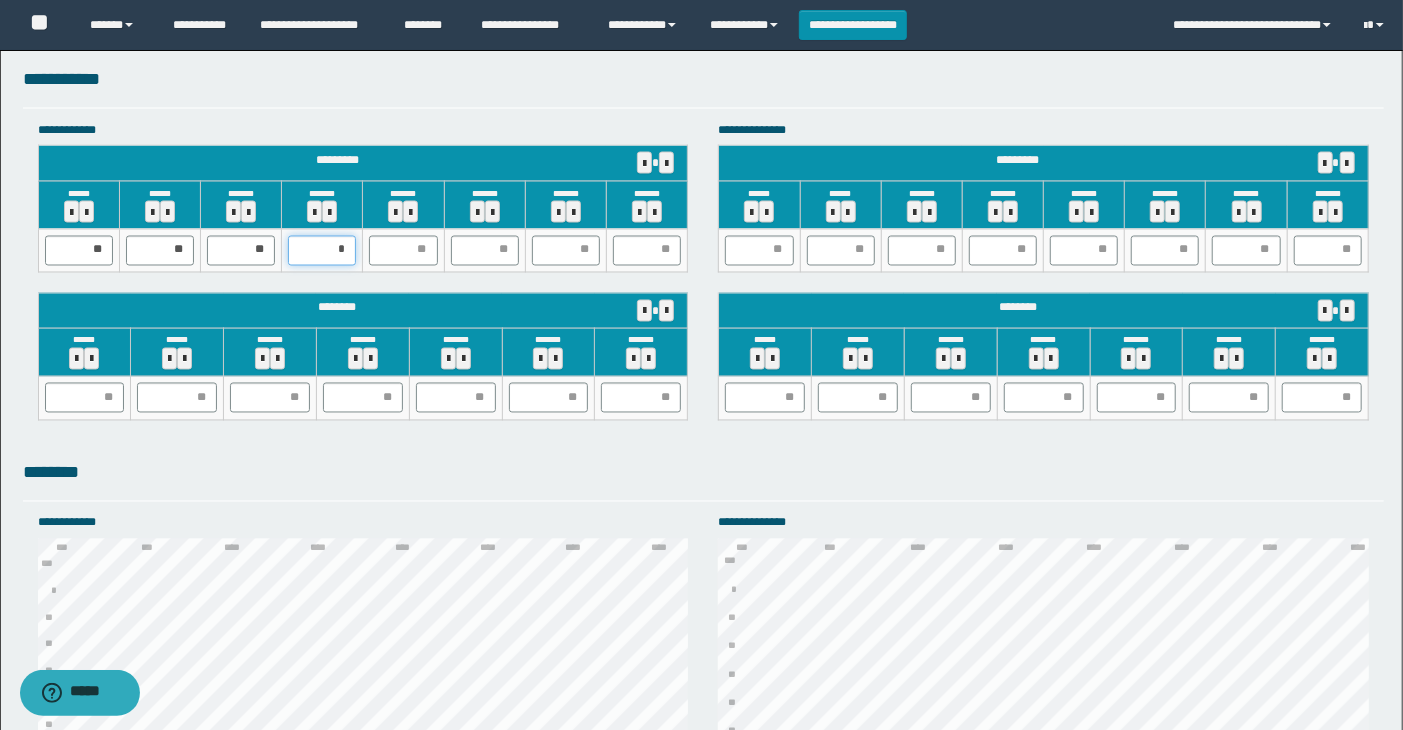 type on "**" 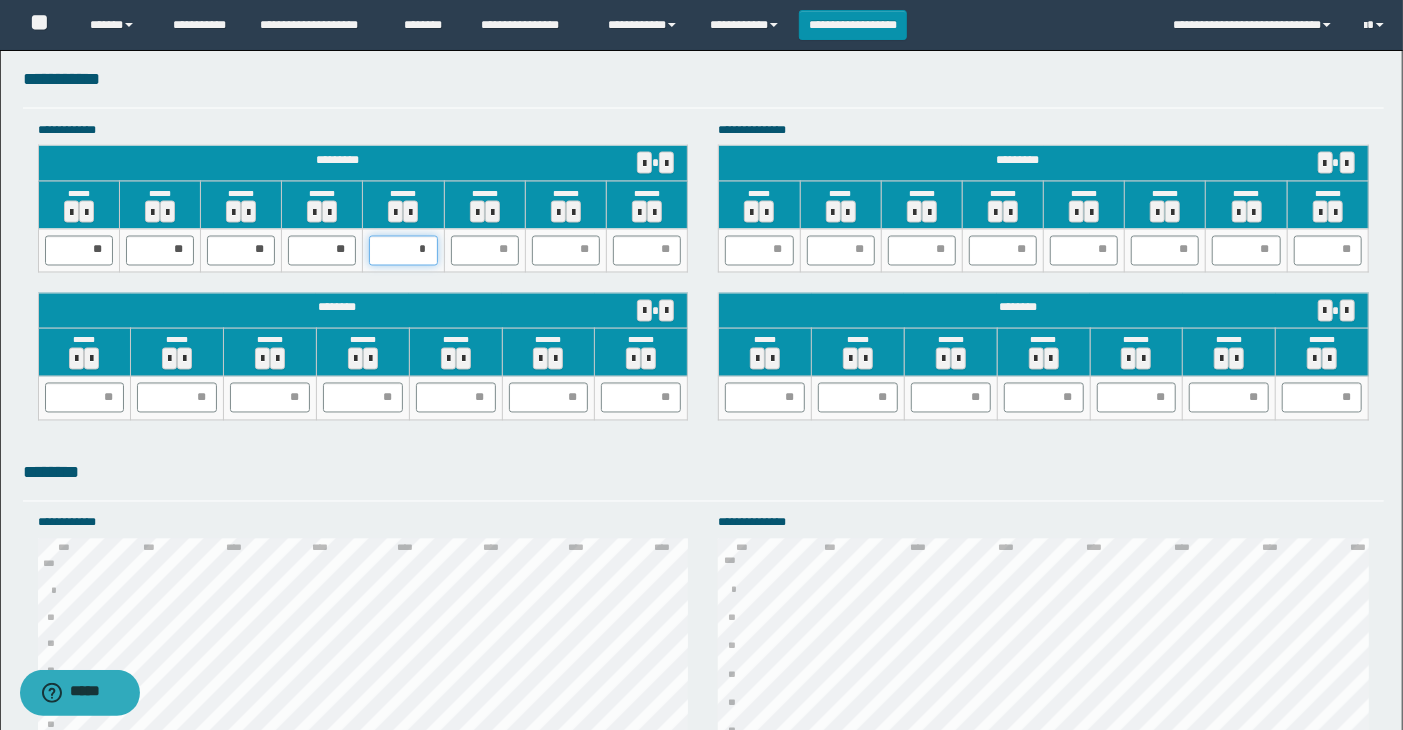 type on "**" 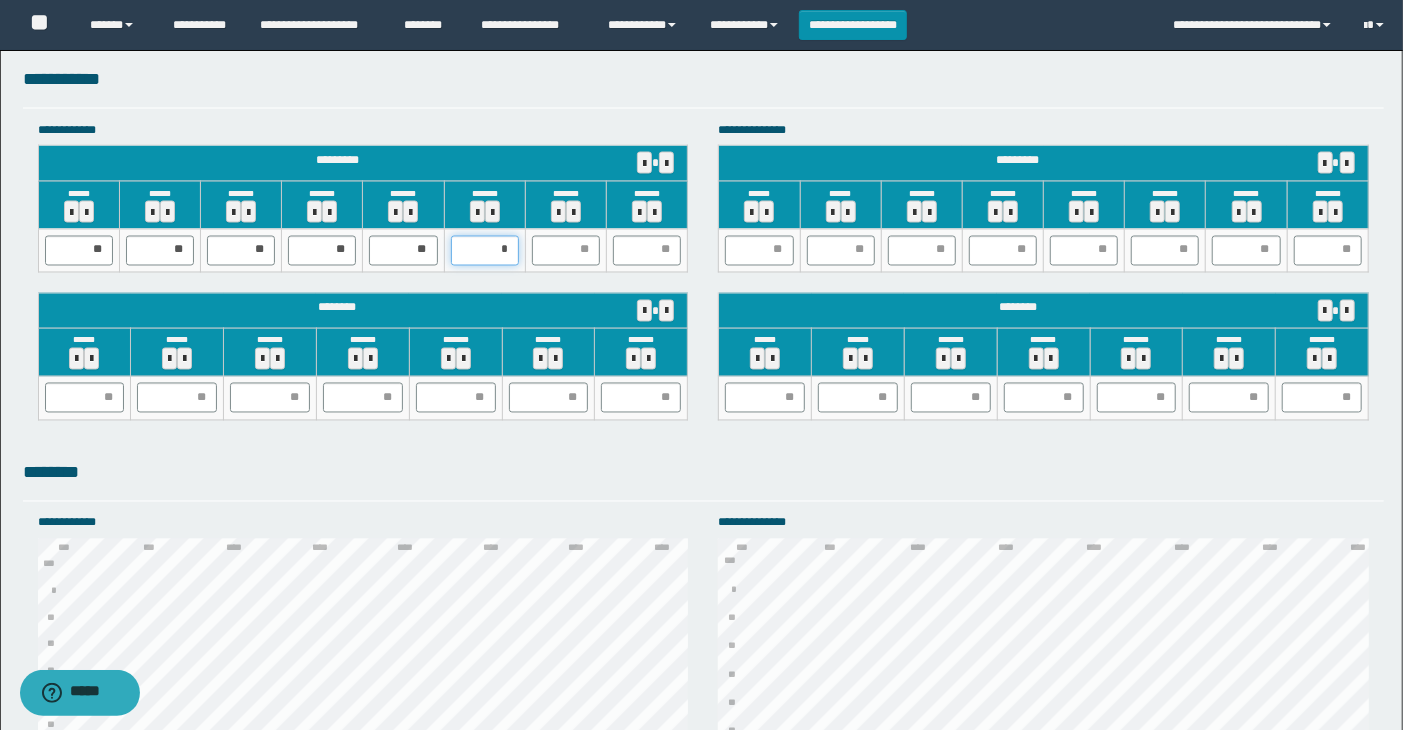 type on "**" 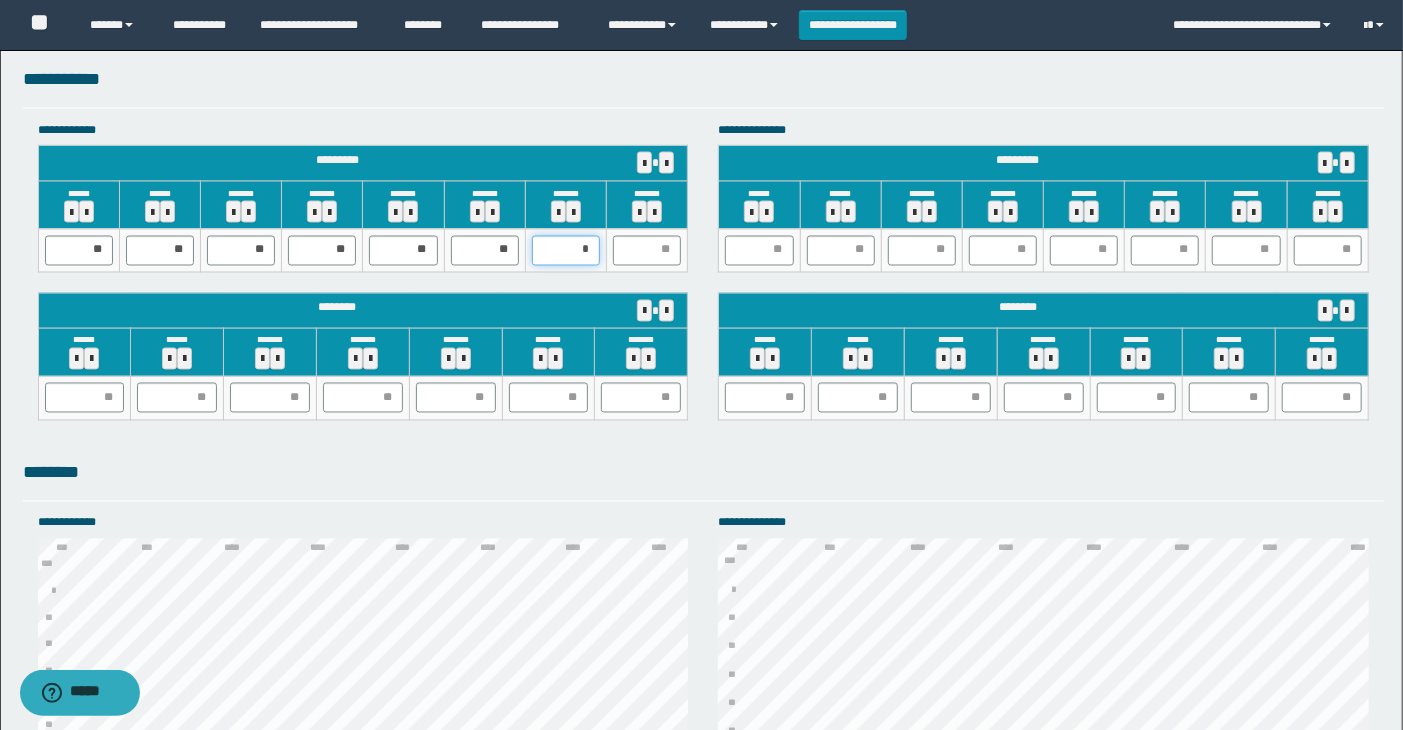 type on "**" 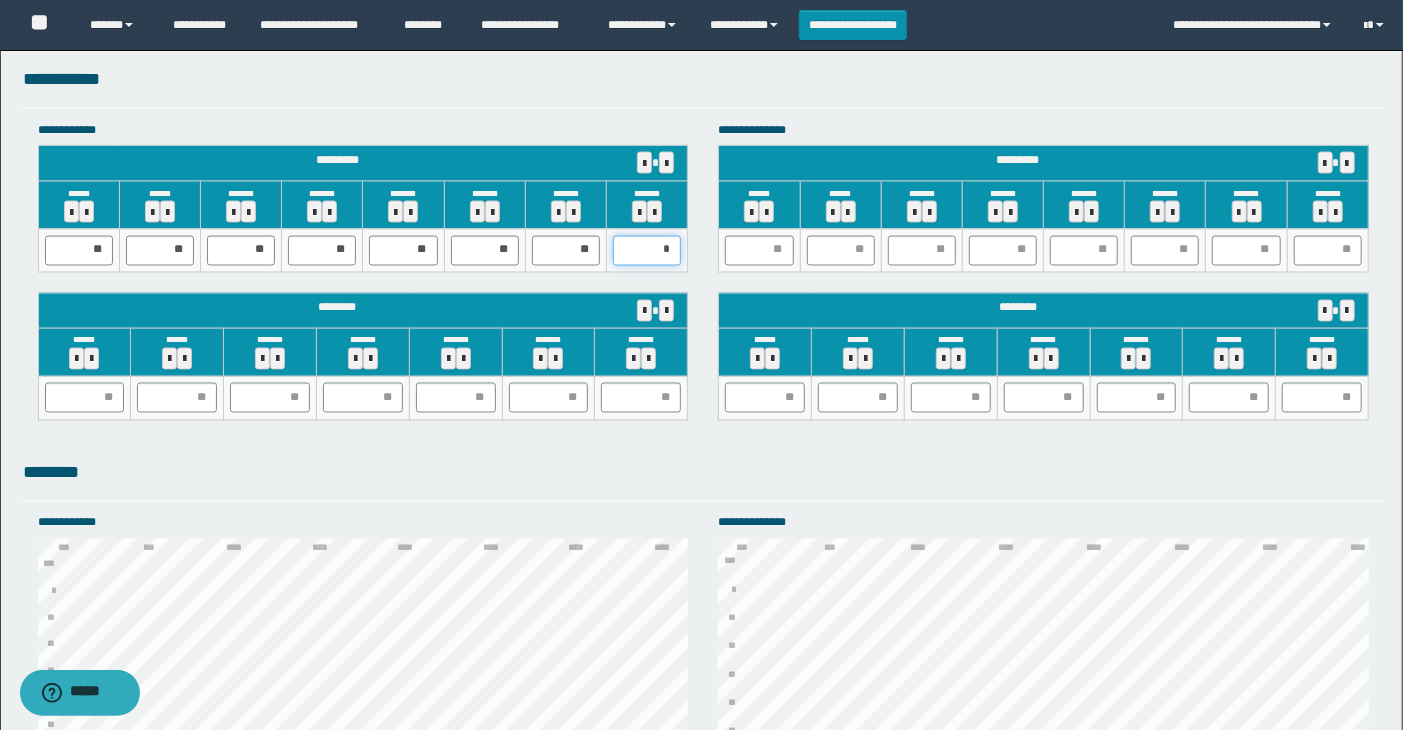 type on "**" 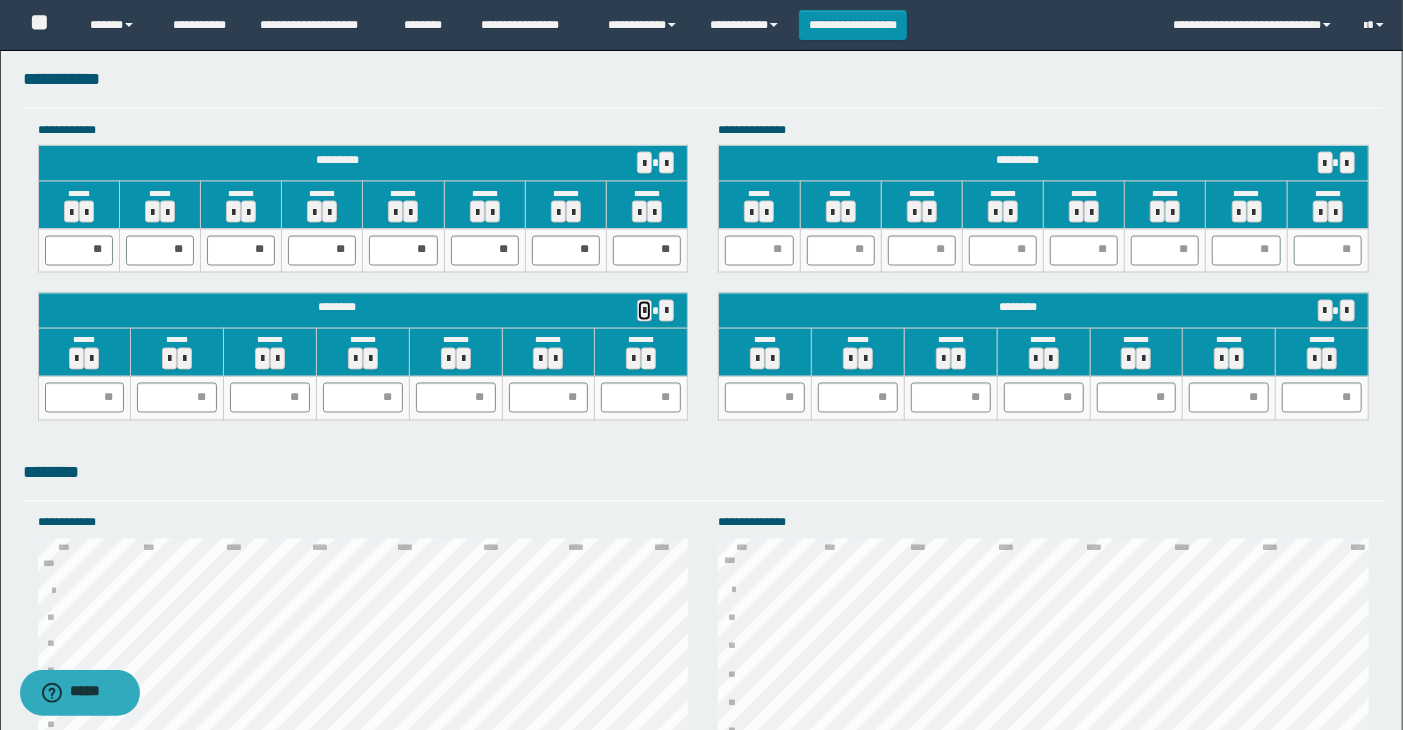 type 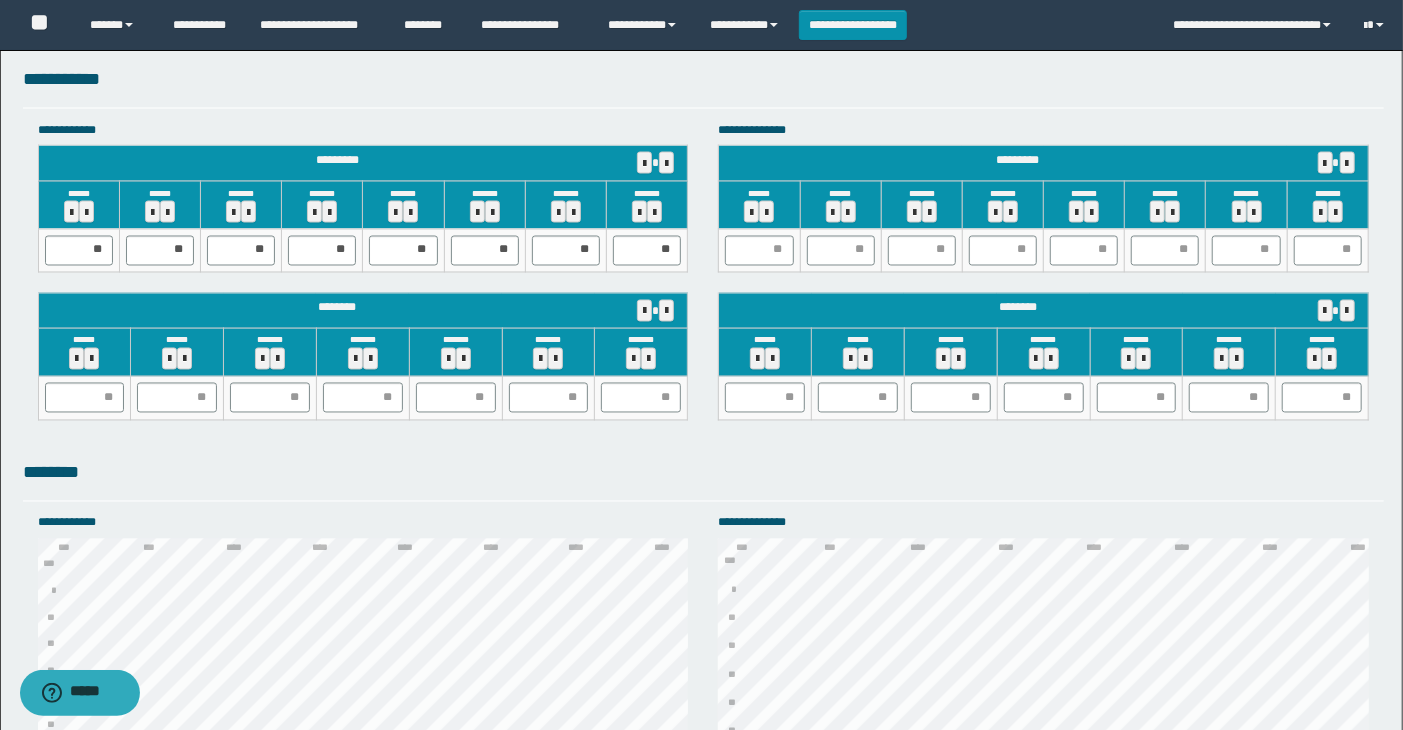 click at bounding box center [759, 250] 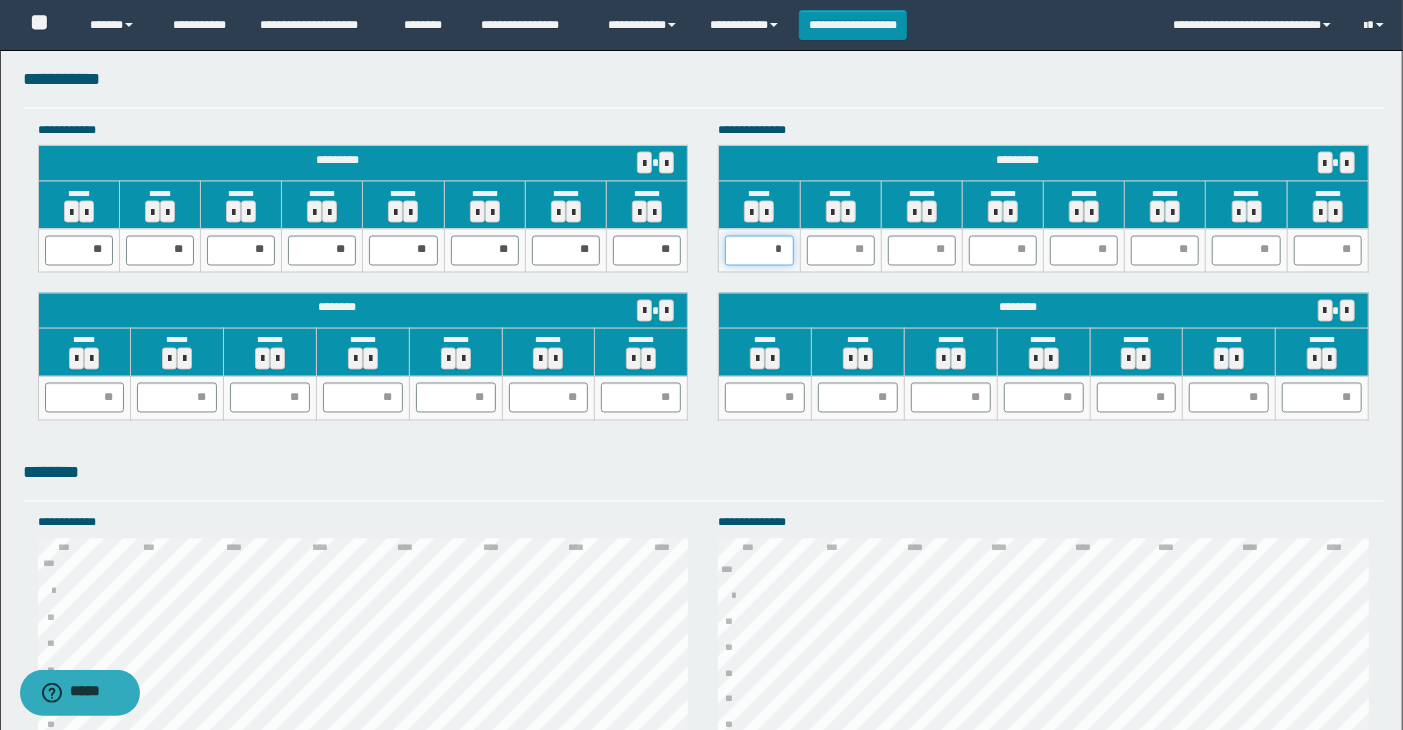 type on "**" 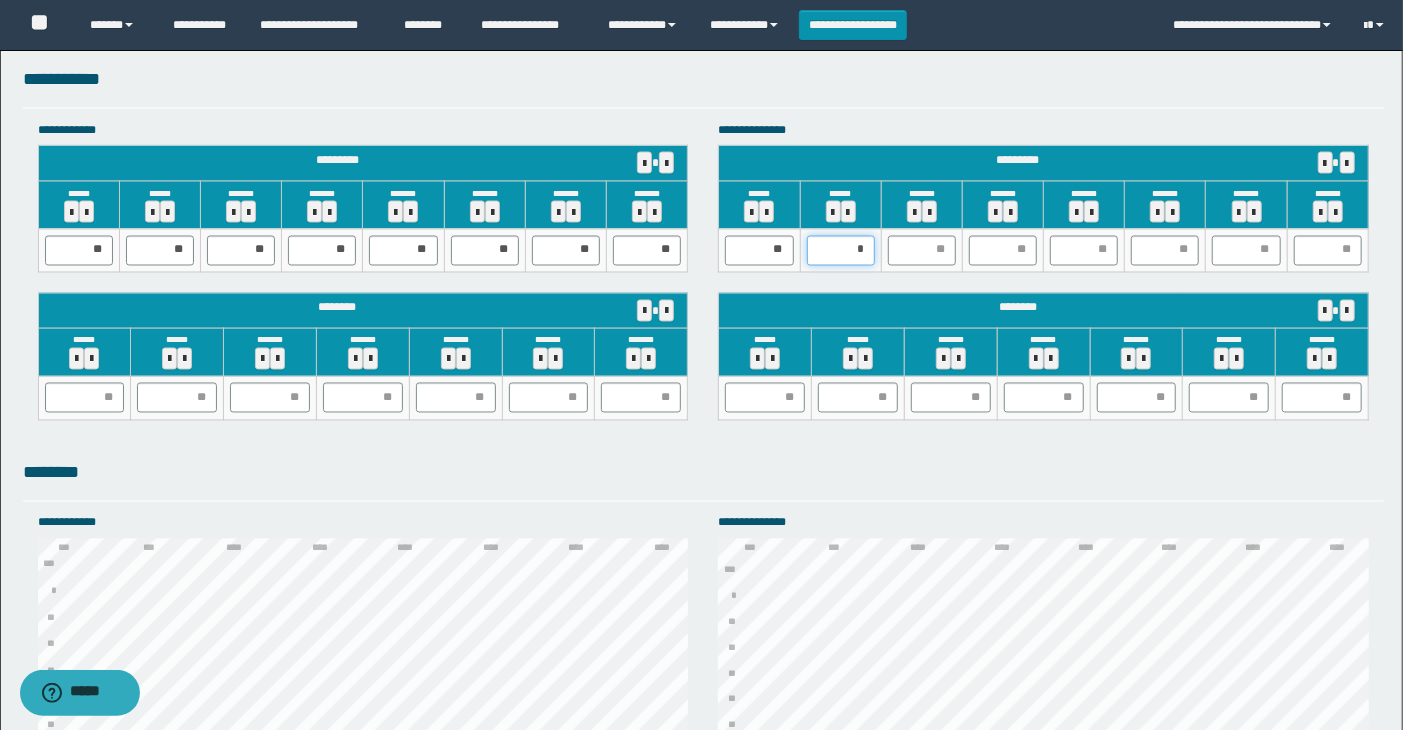 type on "**" 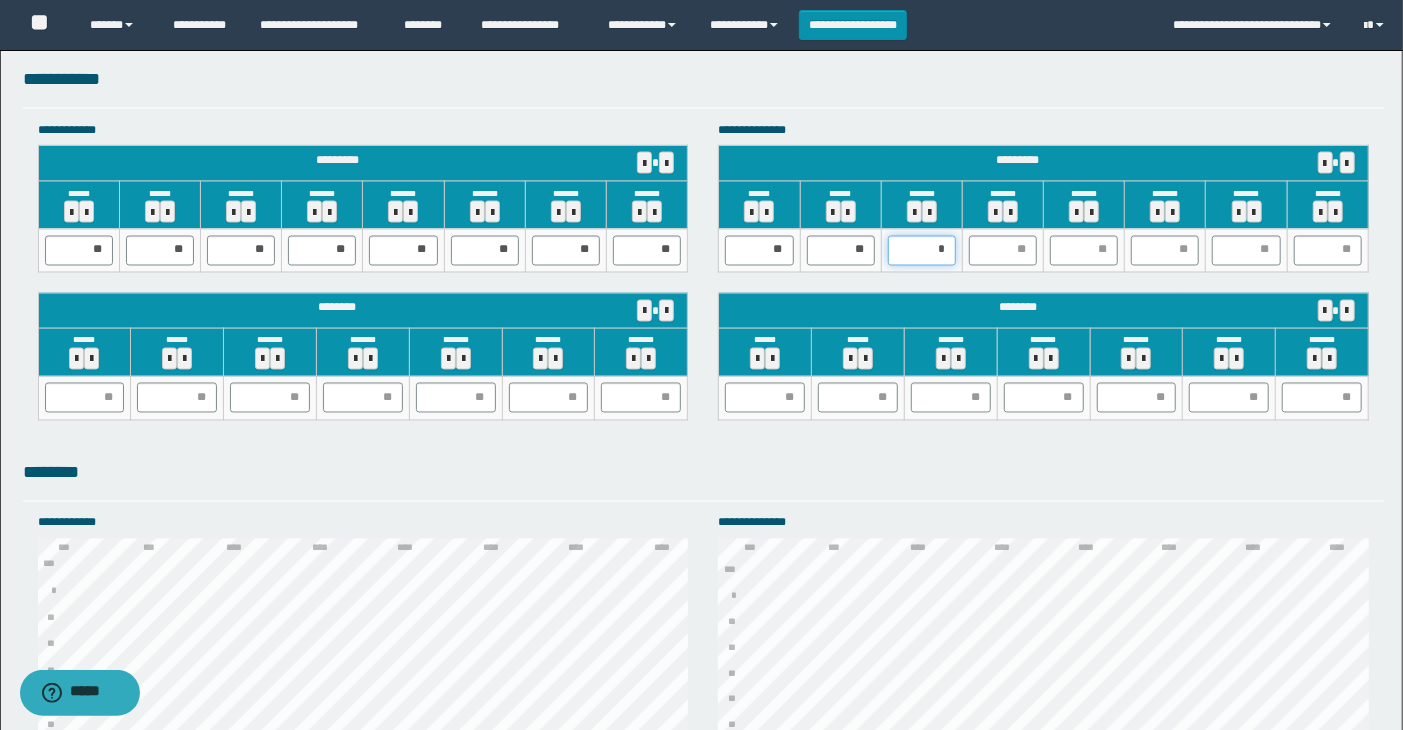 type on "**" 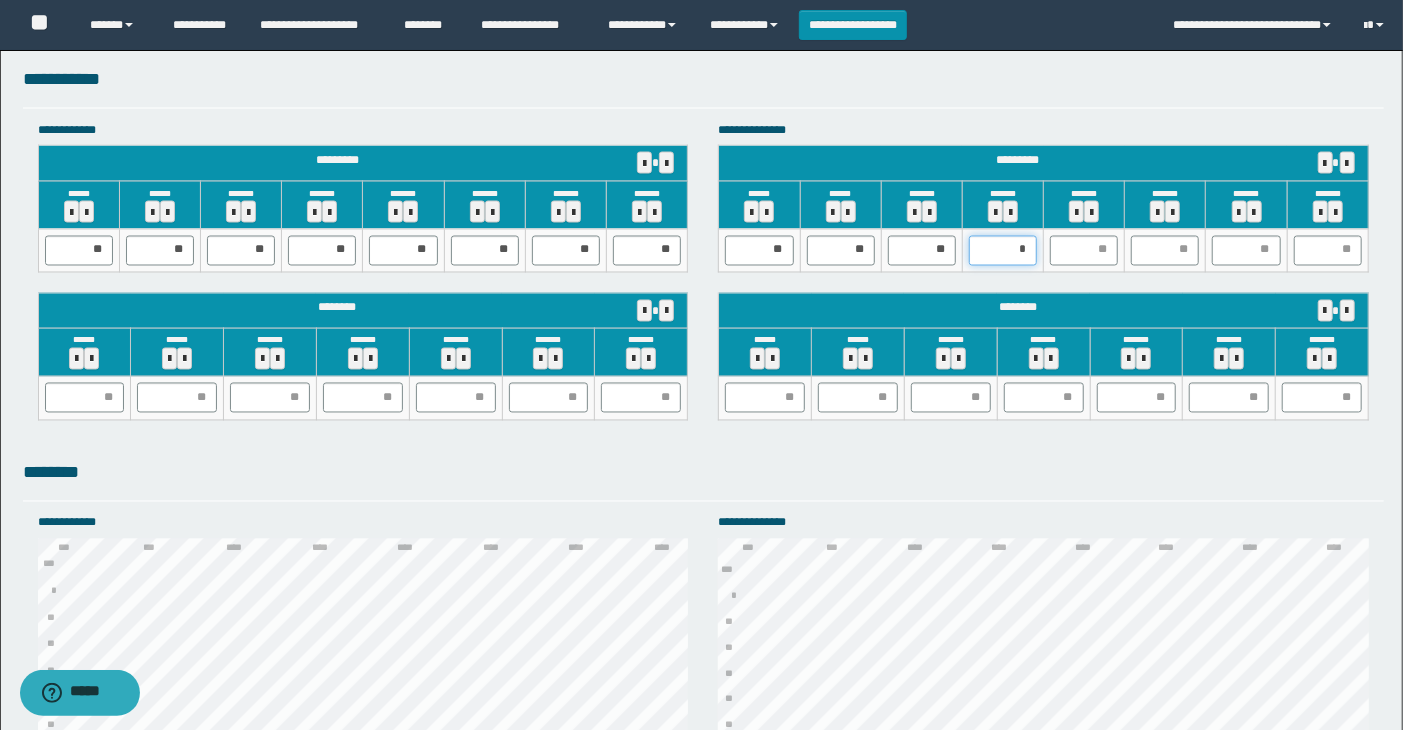 type on "**" 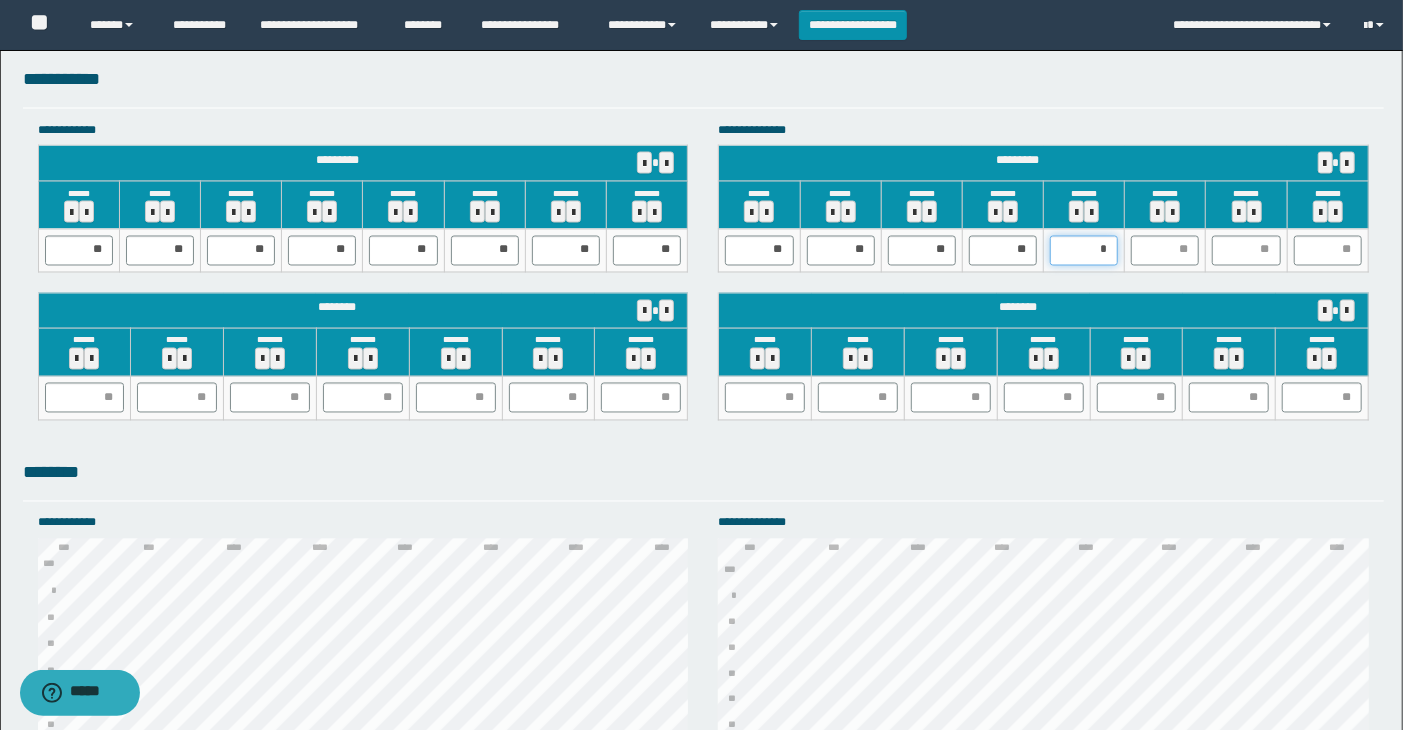 type on "**" 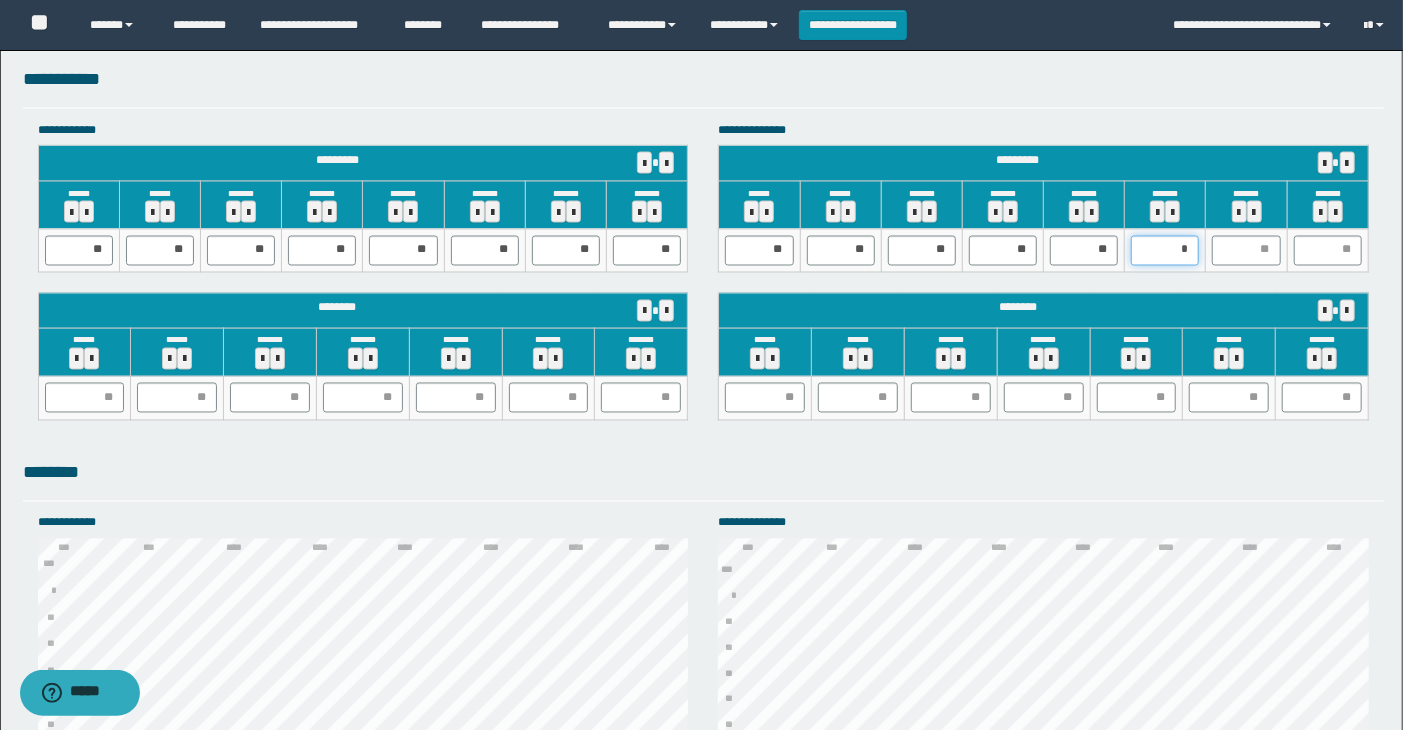 type on "**" 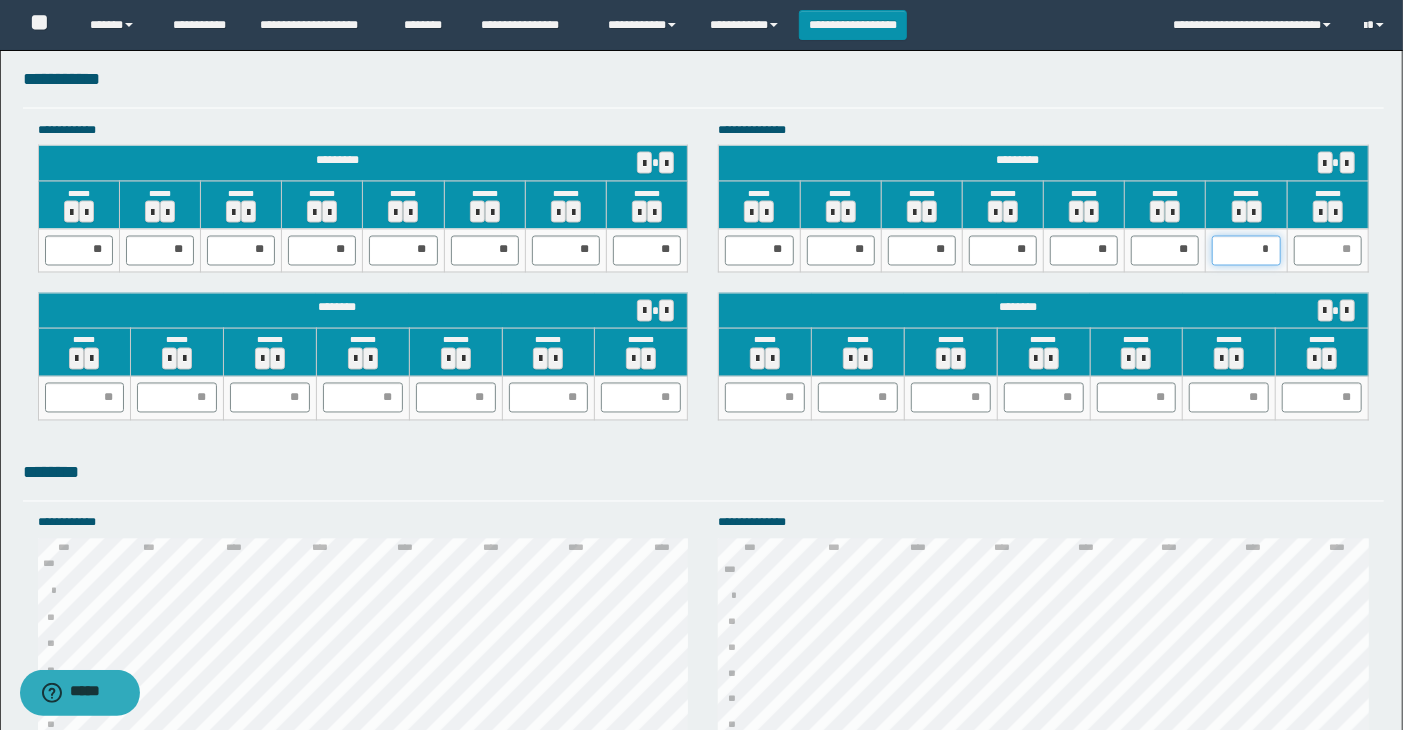 type on "**" 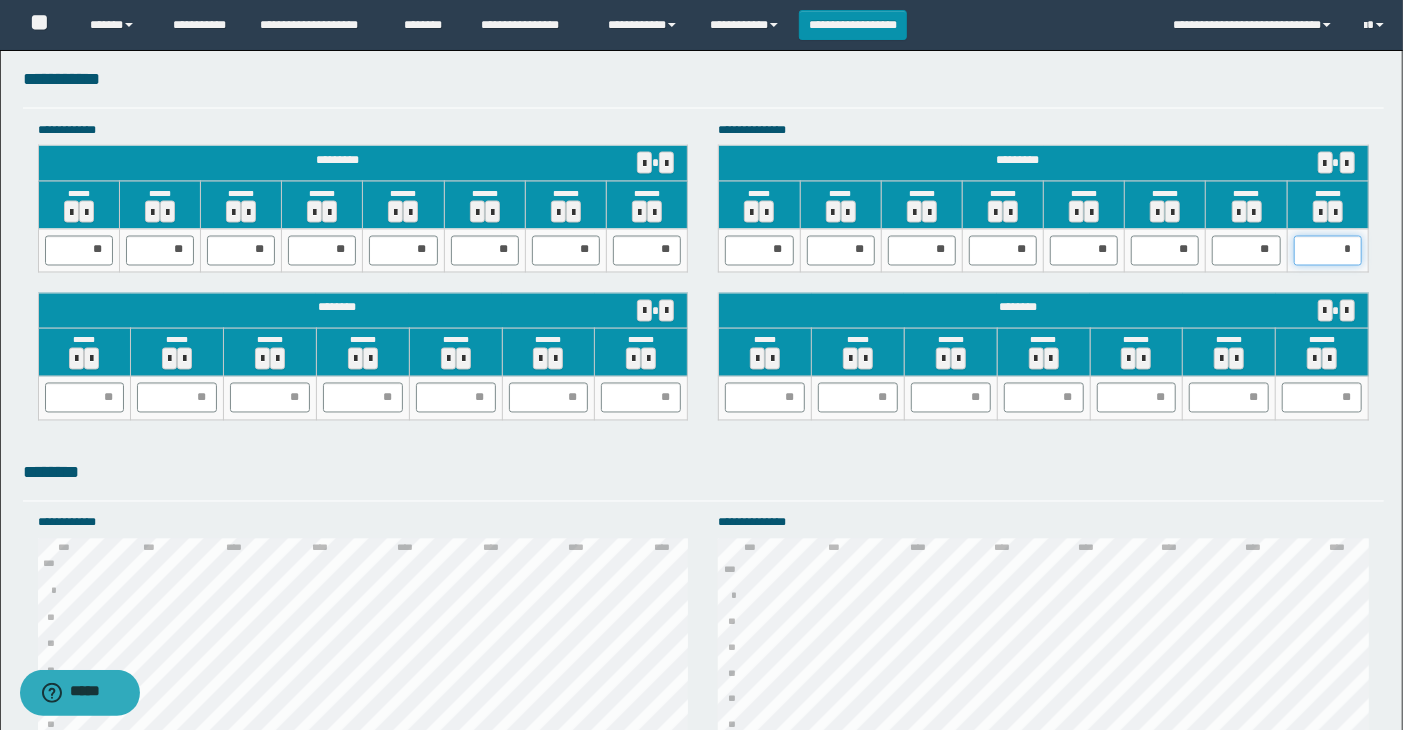 type on "**" 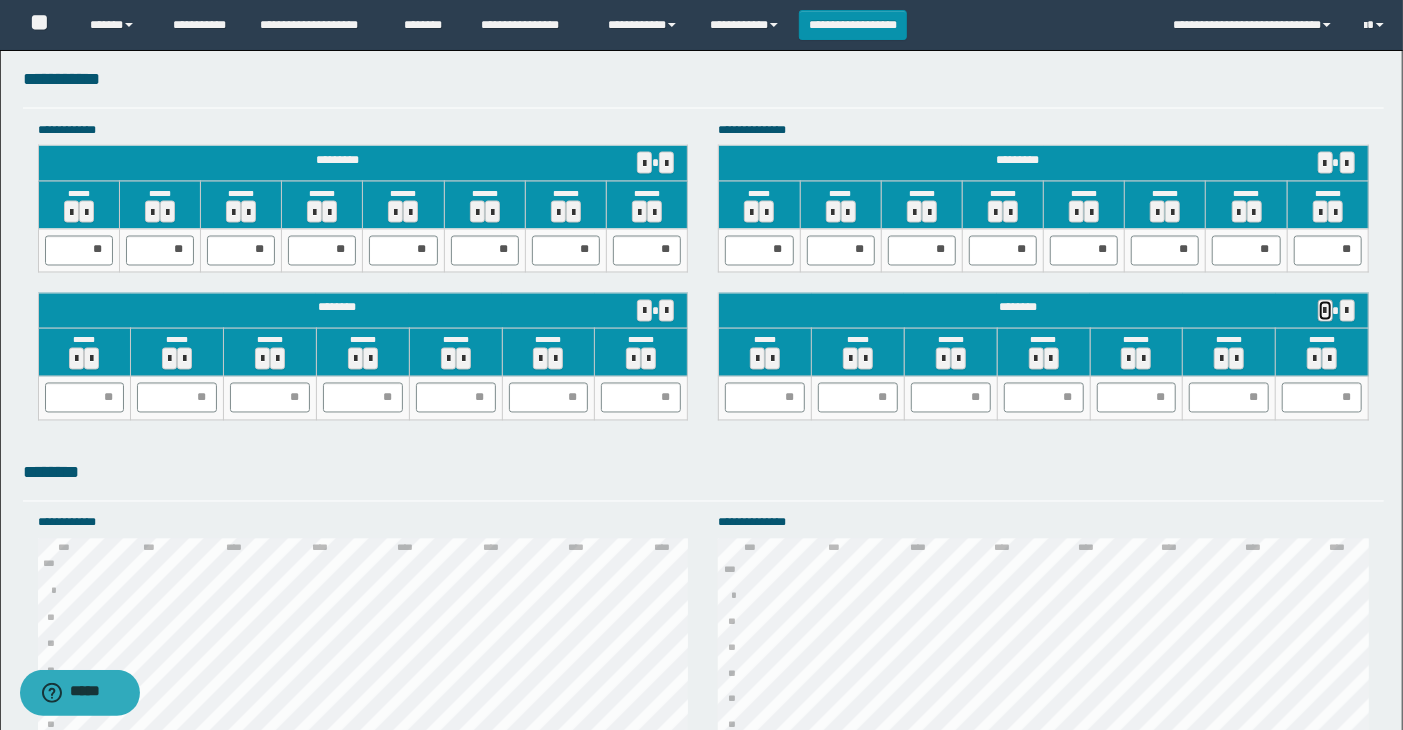 type 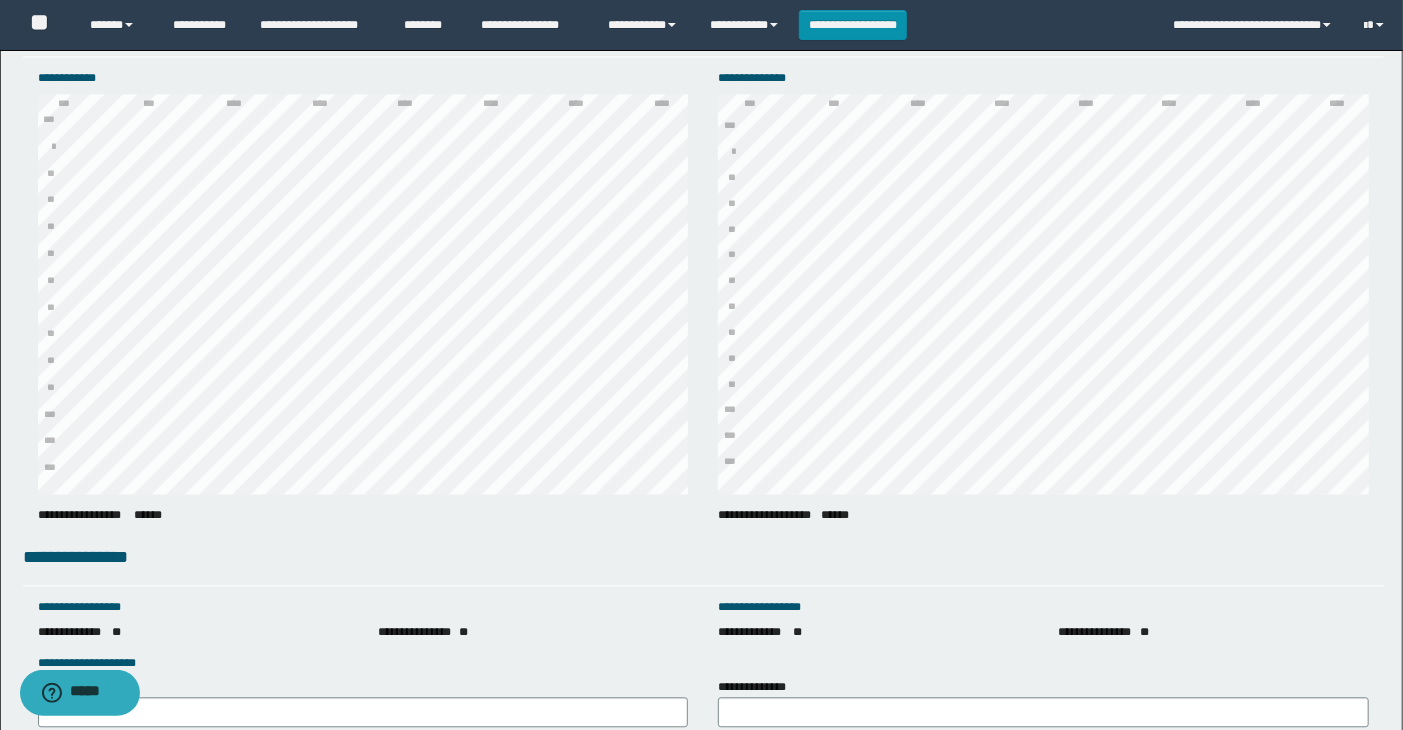 scroll, scrollTop: 2762, scrollLeft: 0, axis: vertical 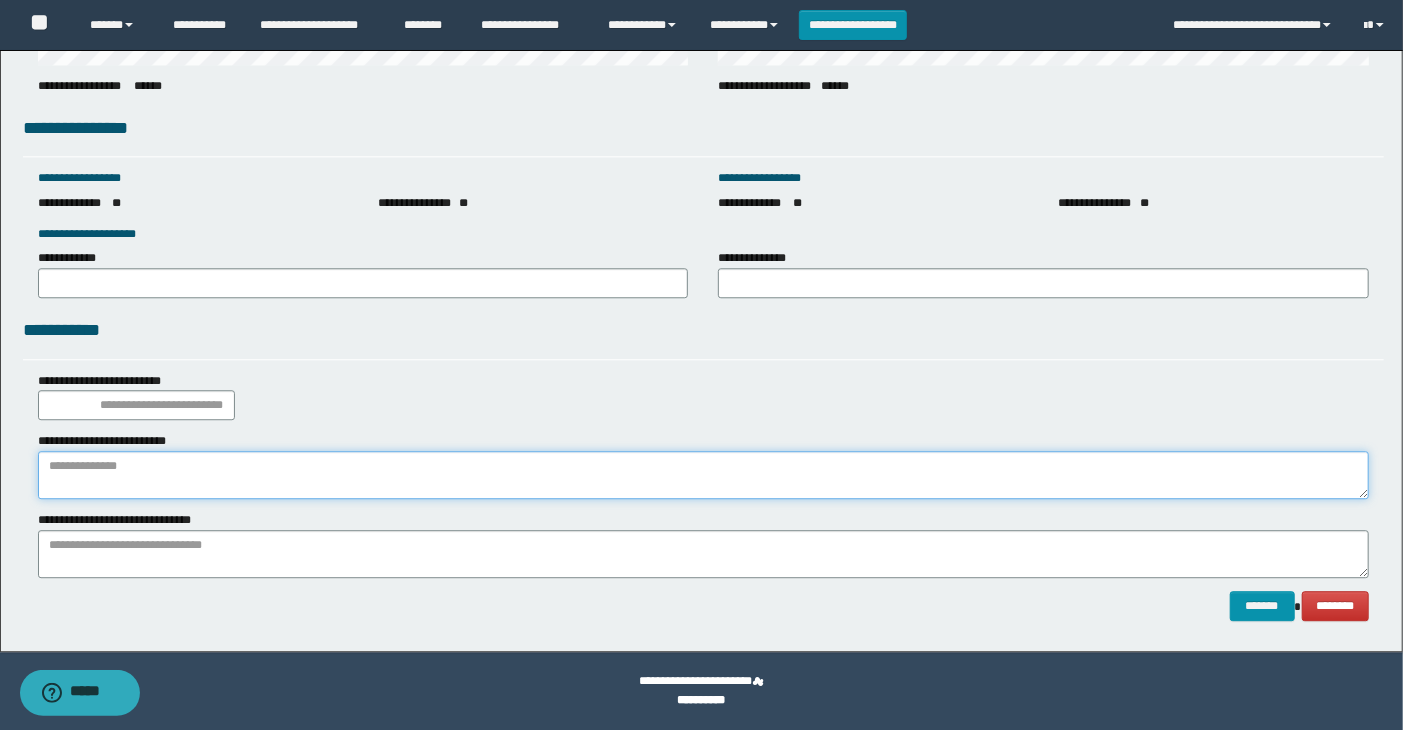 click at bounding box center [704, 475] 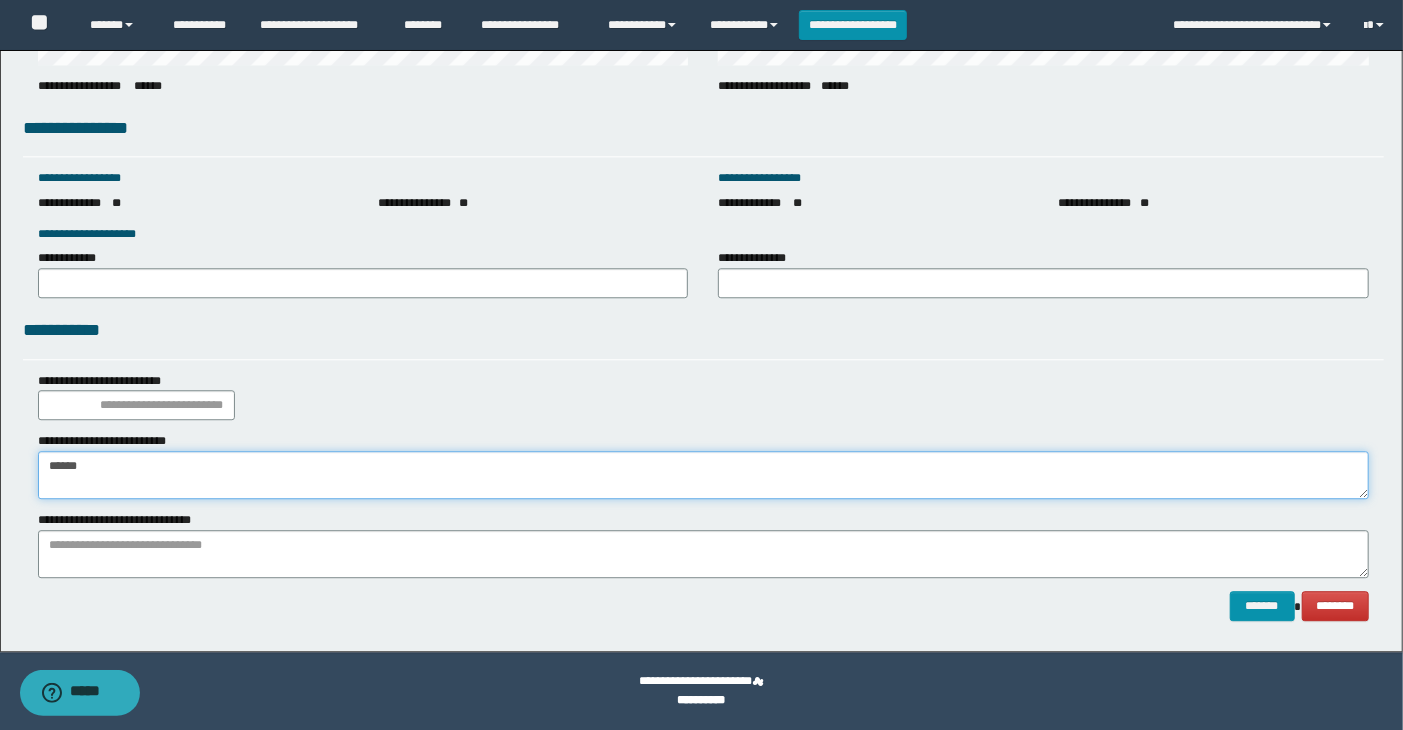 type on "******" 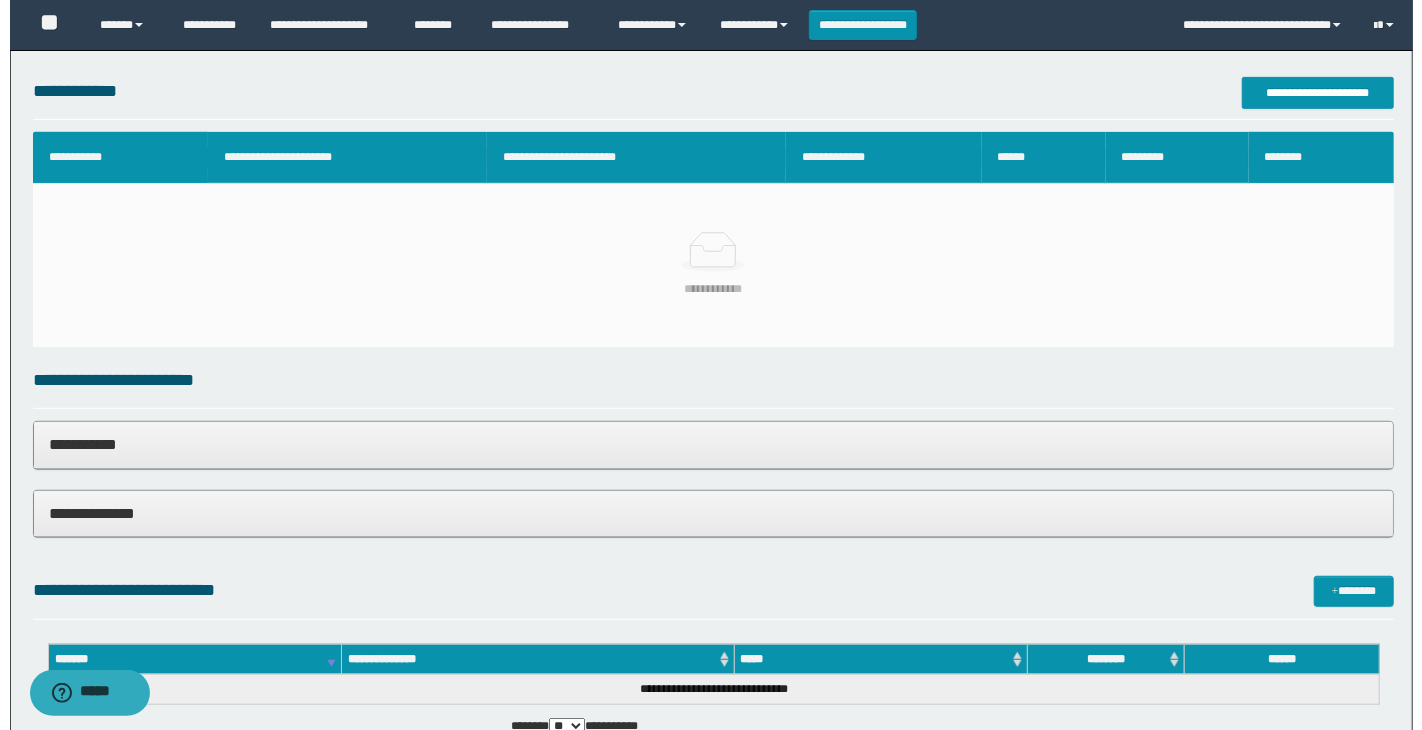 scroll, scrollTop: 206, scrollLeft: 0, axis: vertical 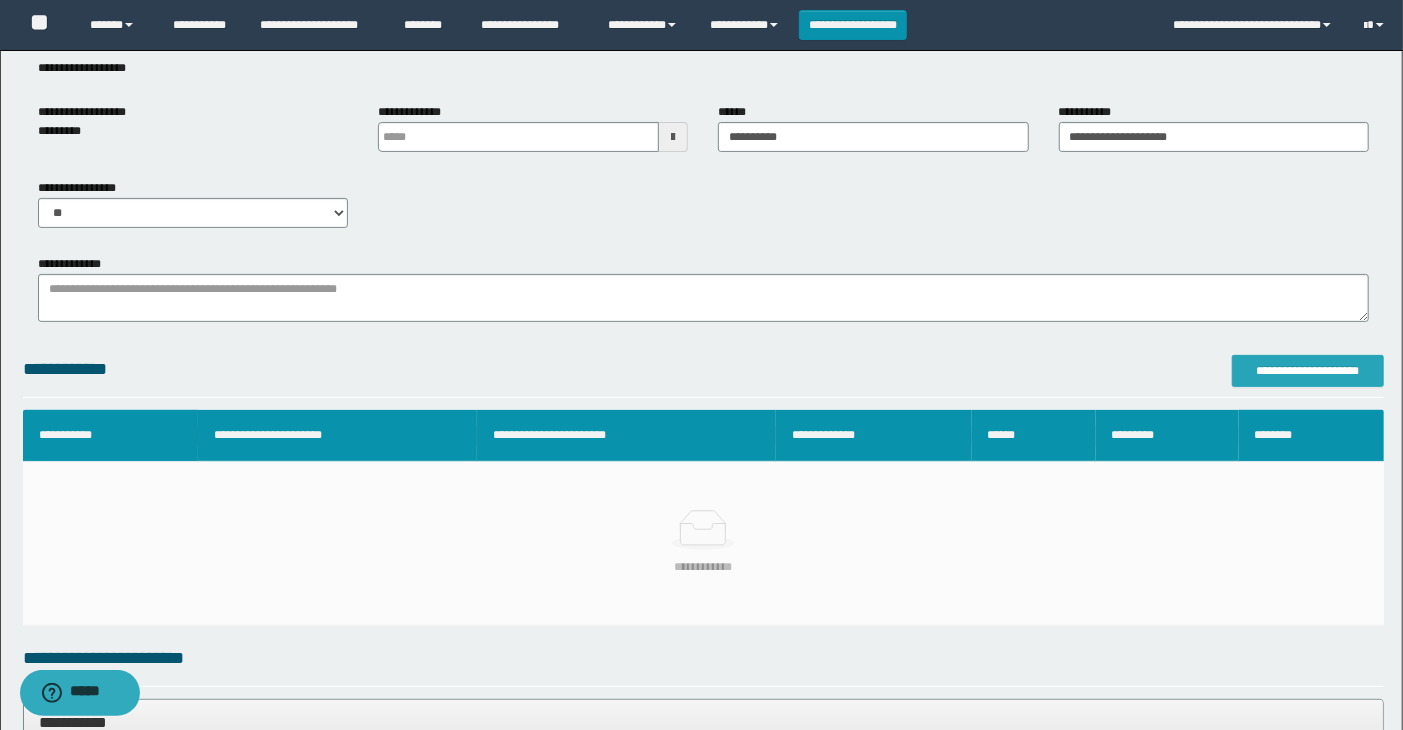 type on "**********" 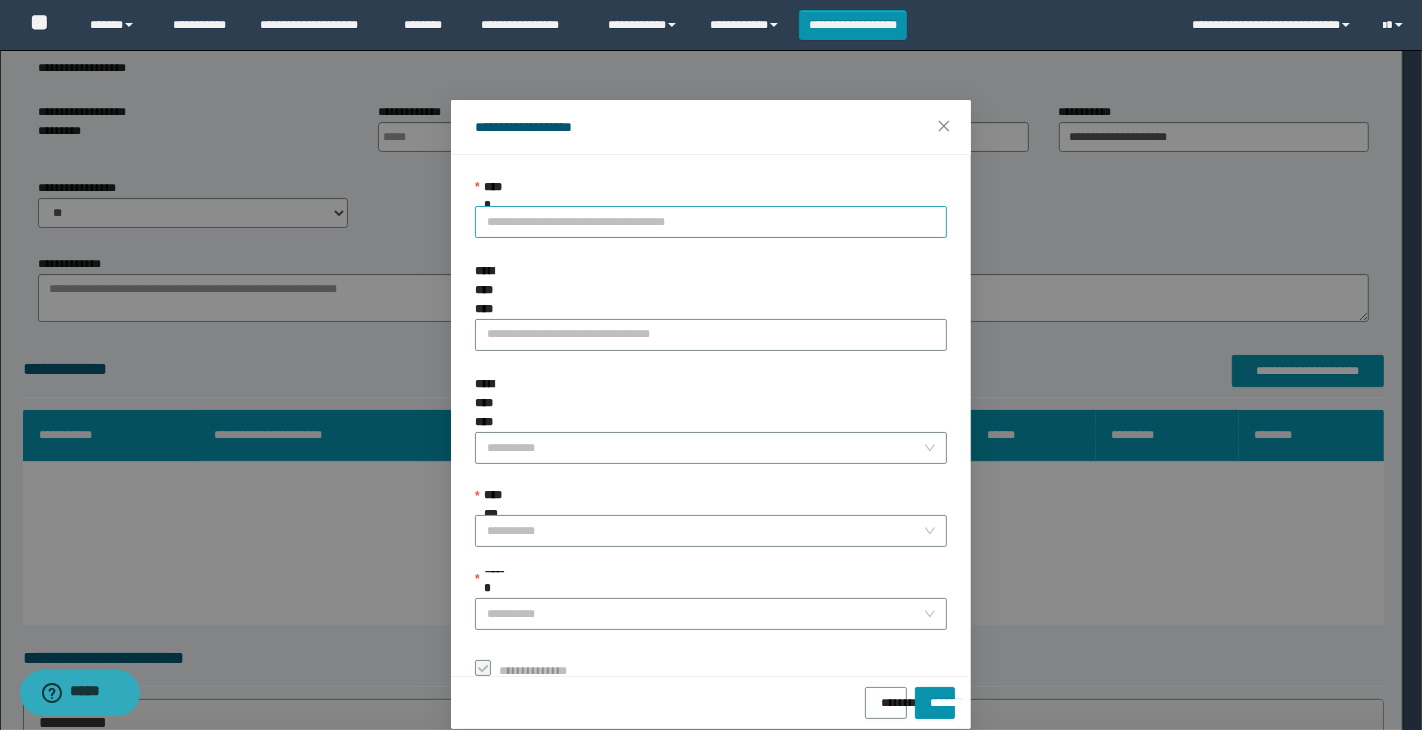 click on "**********" at bounding box center (711, 222) 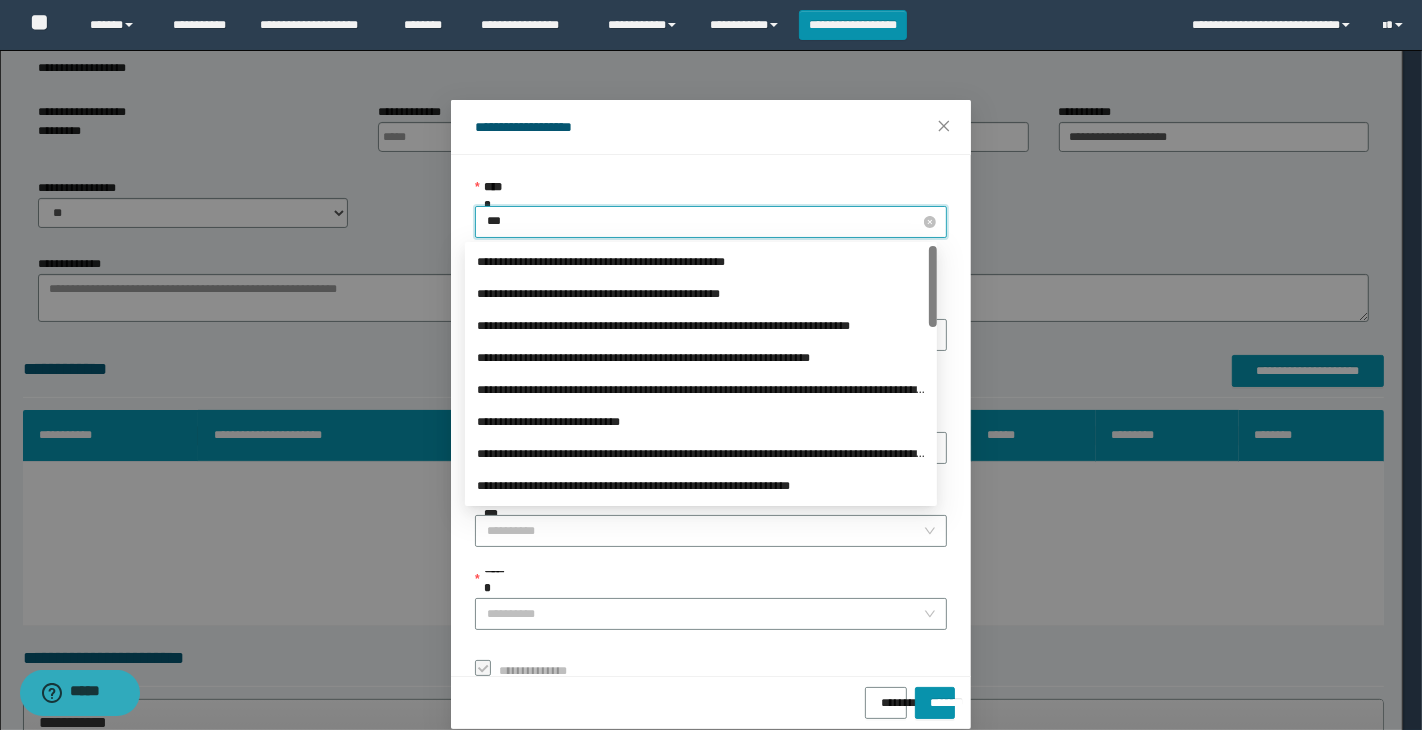 type on "****" 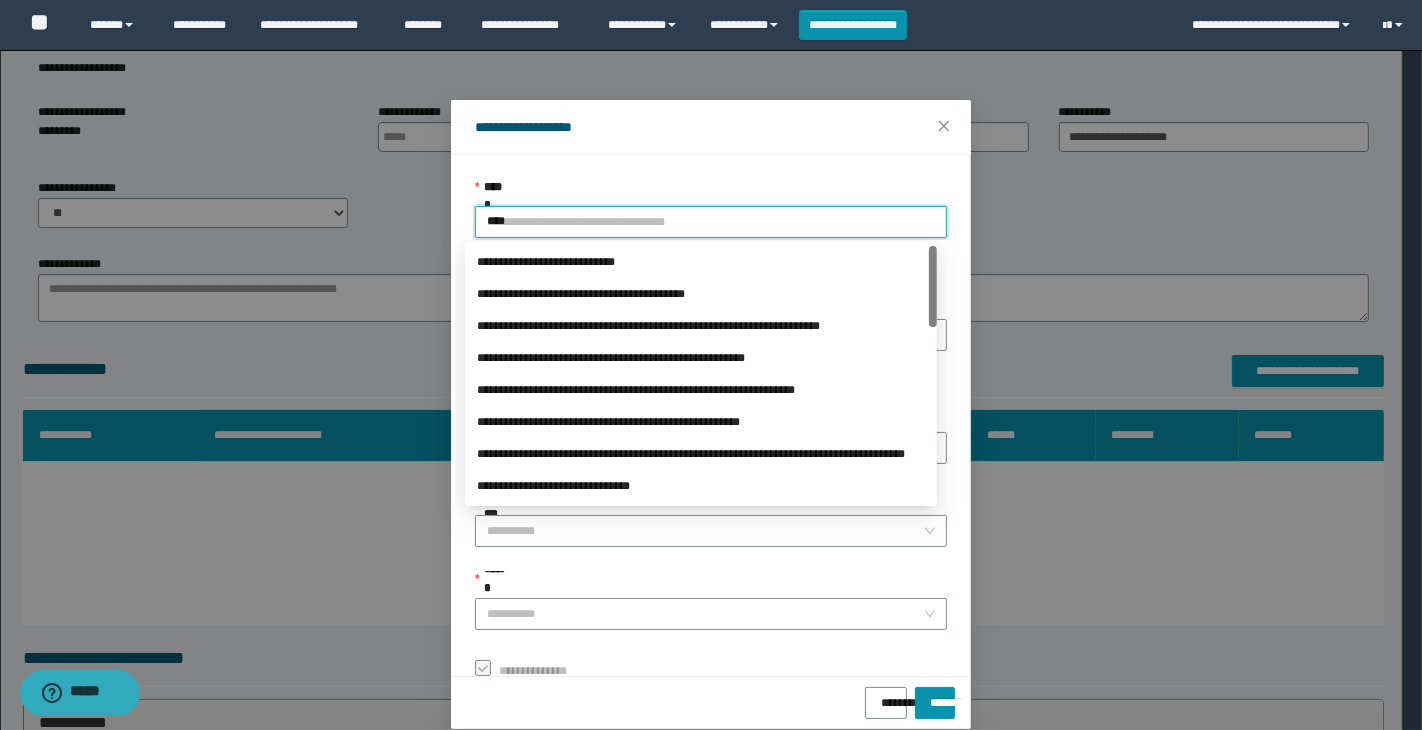 type 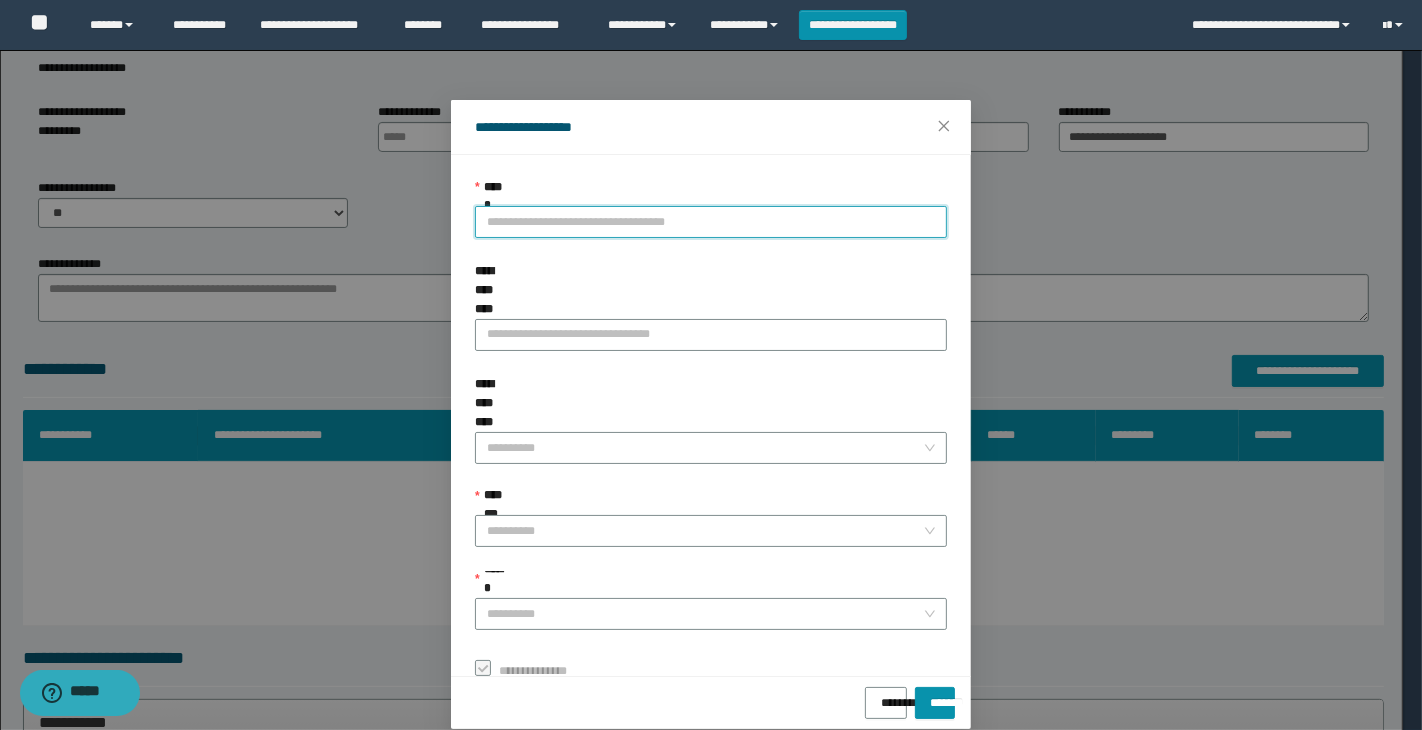 click on "**********" at bounding box center (711, 222) 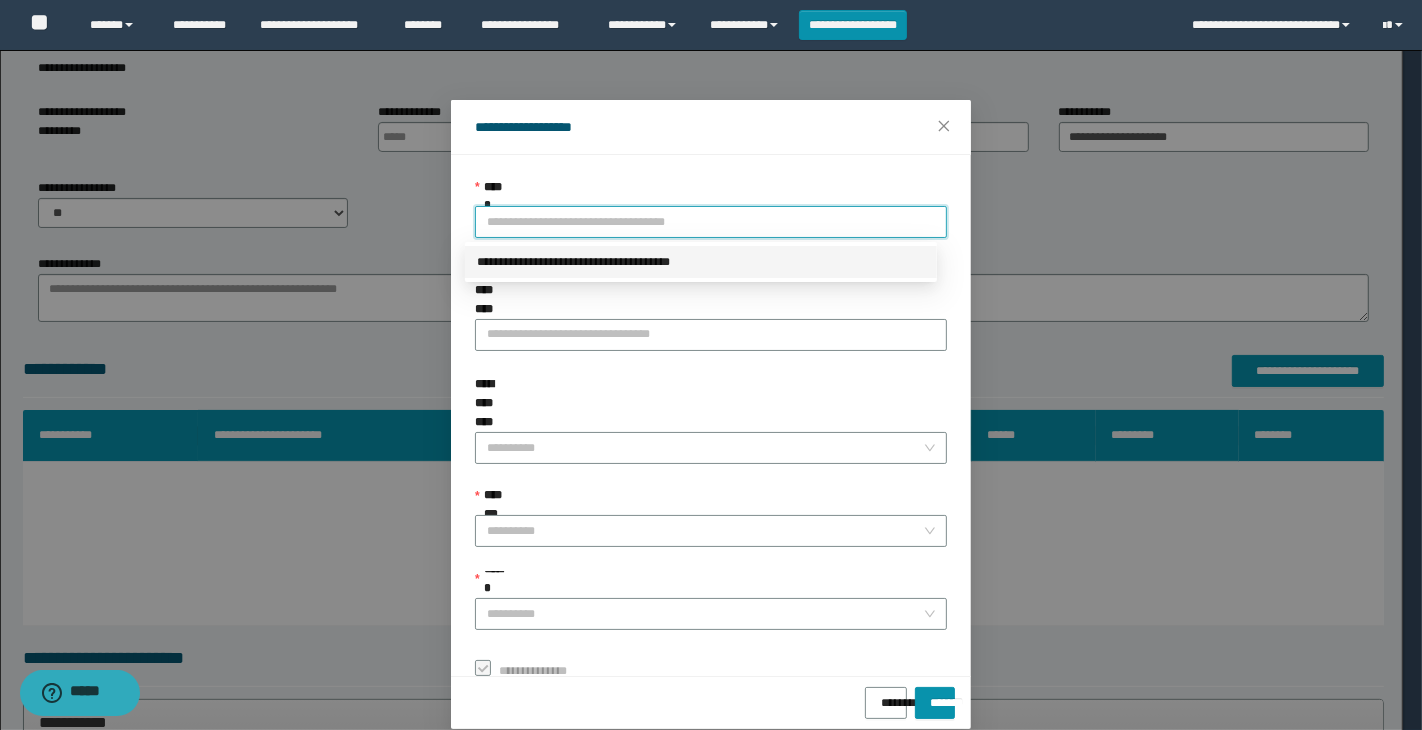 click on "**********" at bounding box center [701, 262] 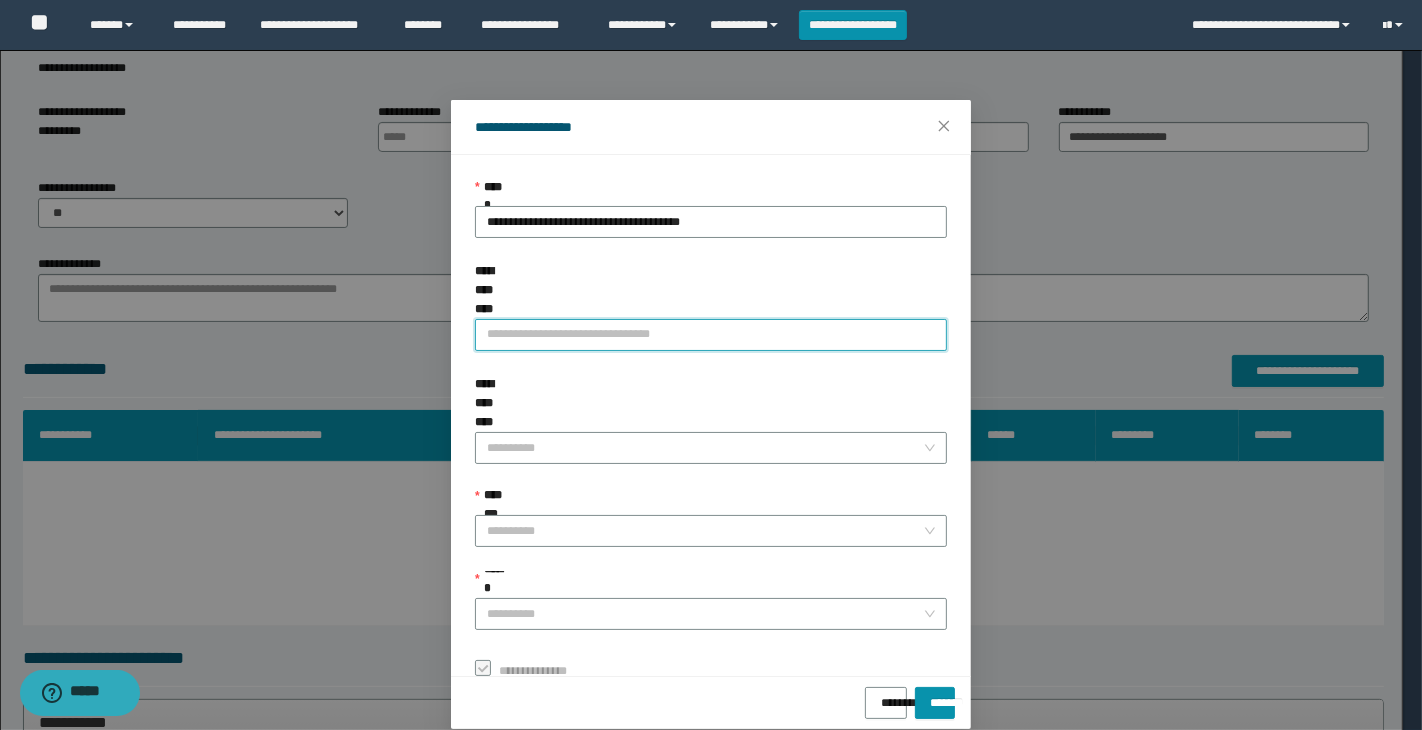 click on "**********" at bounding box center [711, 335] 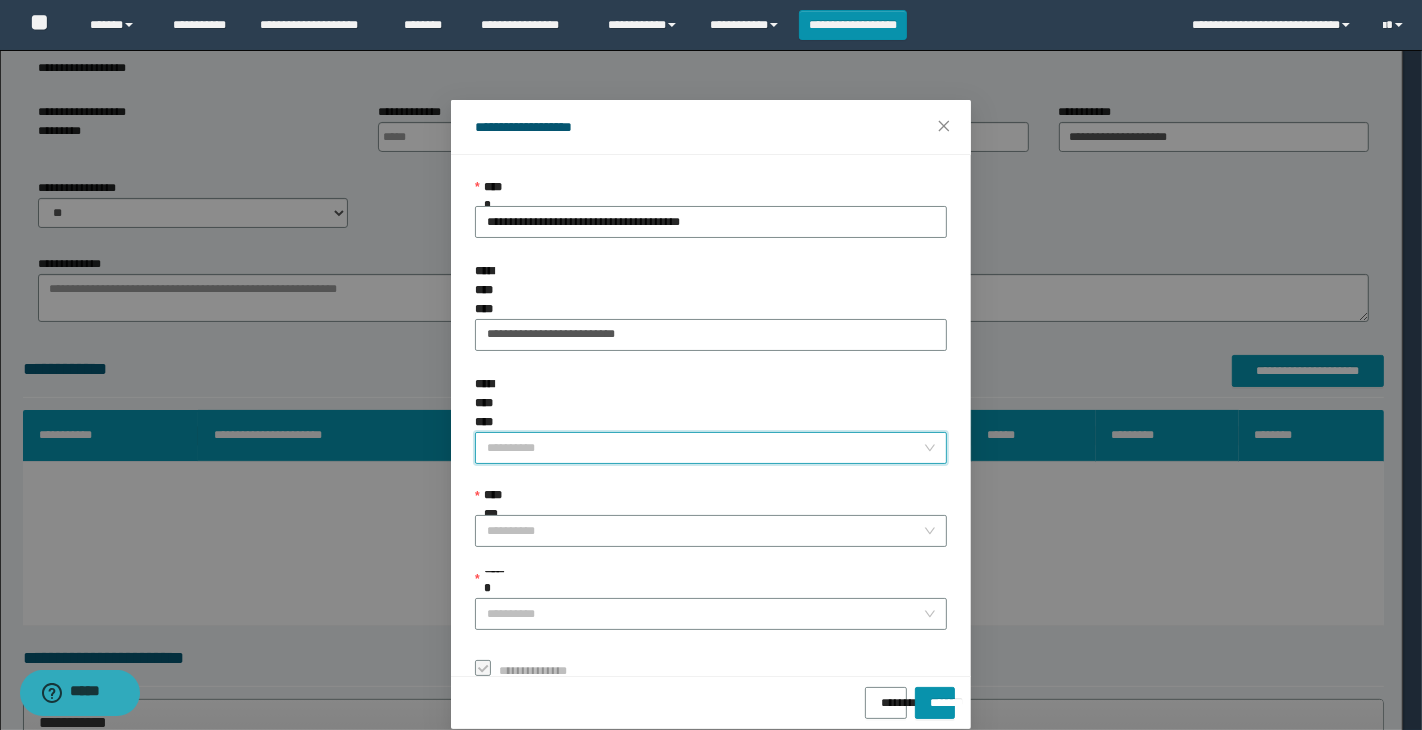 click on "**********" at bounding box center [705, 448] 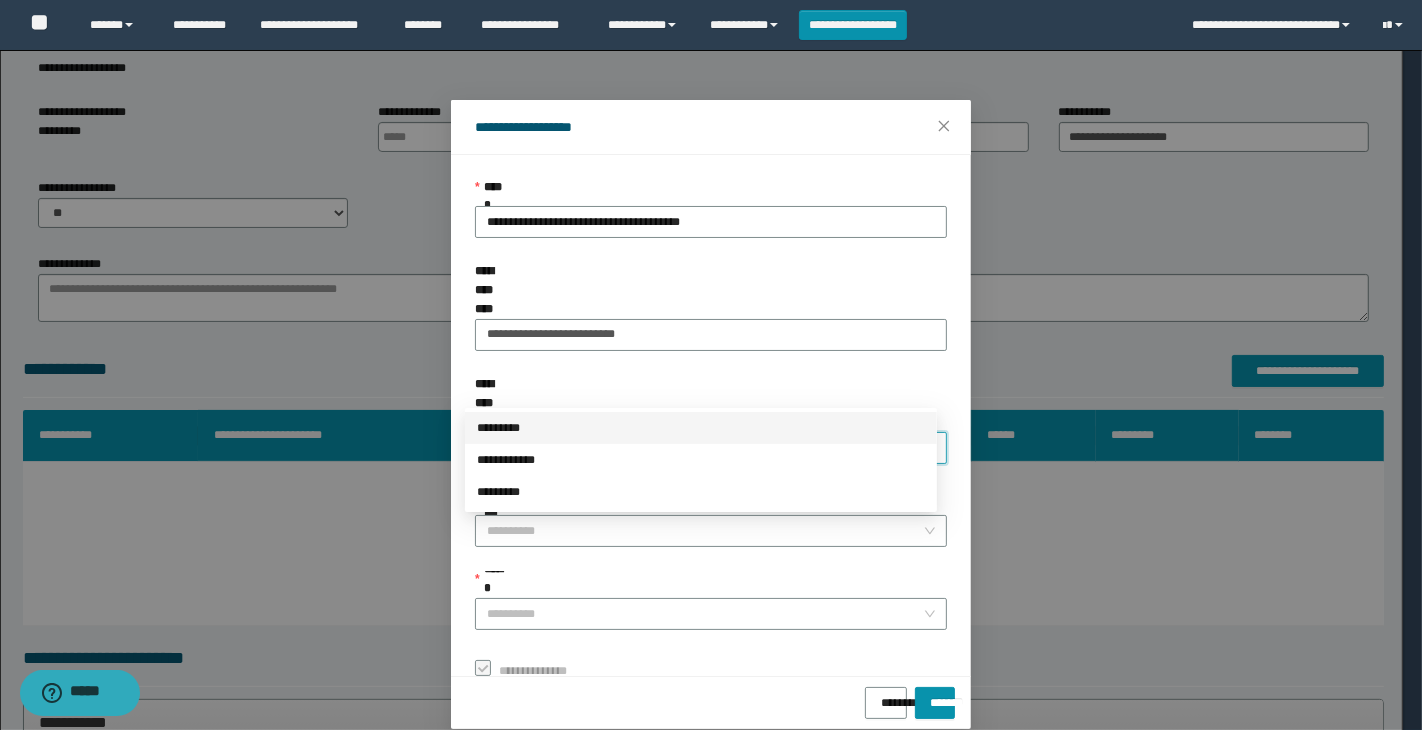 click on "*********" at bounding box center [701, 428] 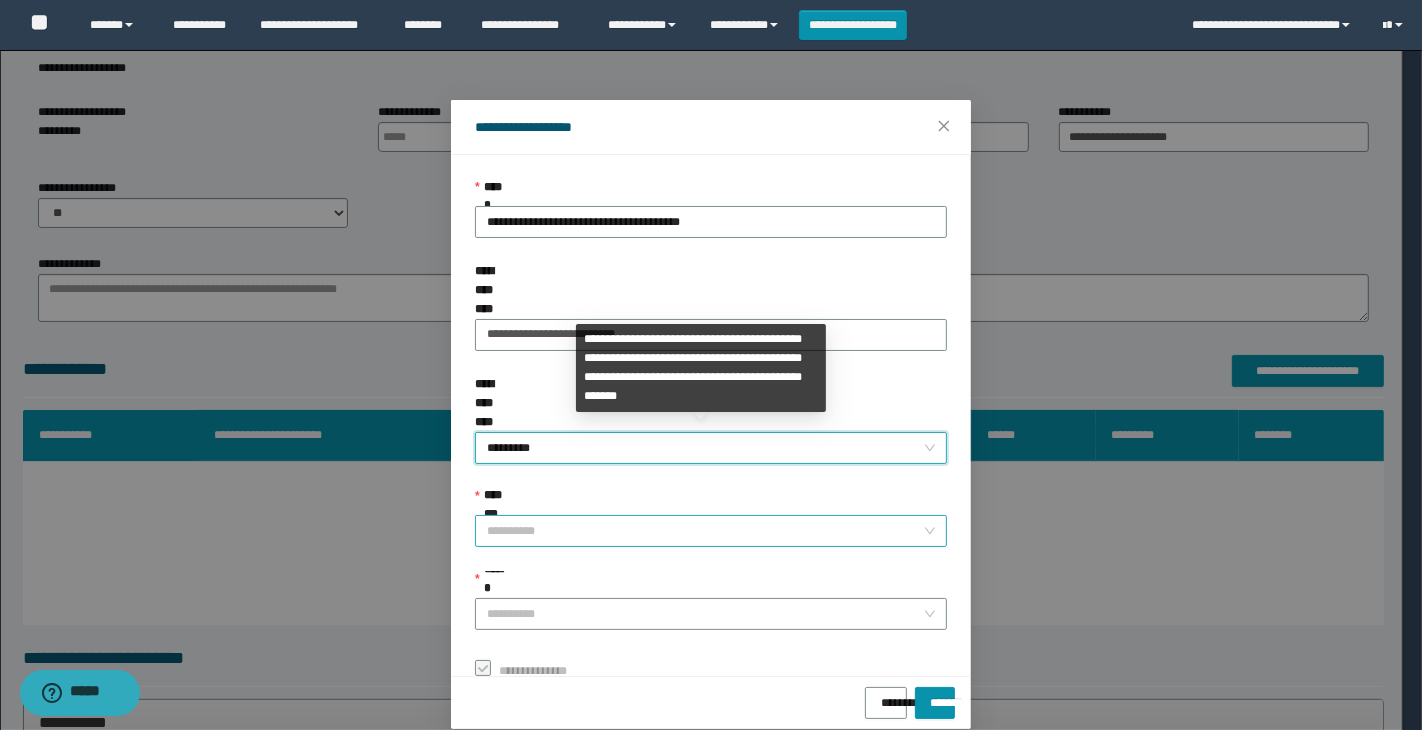 click on "**********" at bounding box center [705, 531] 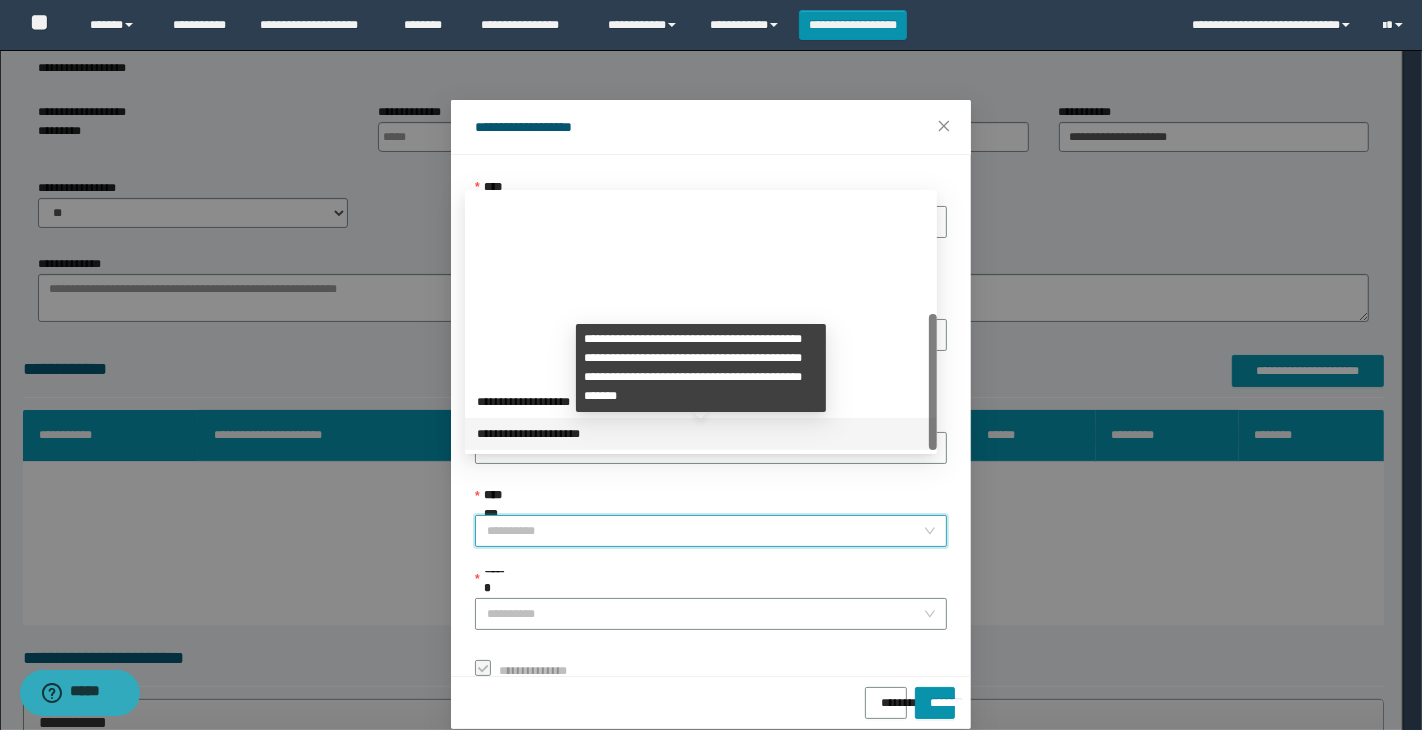 scroll, scrollTop: 223, scrollLeft: 0, axis: vertical 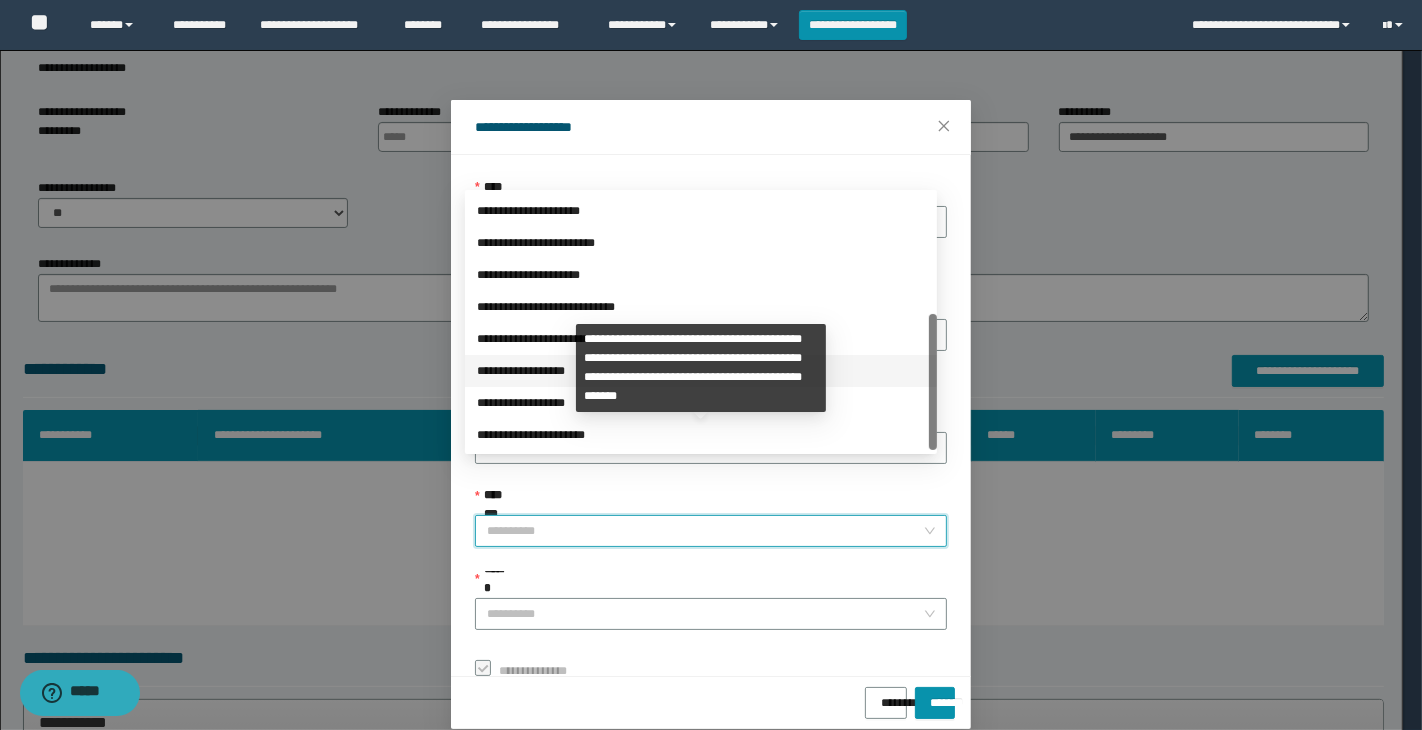 click on "**********" at bounding box center (701, 371) 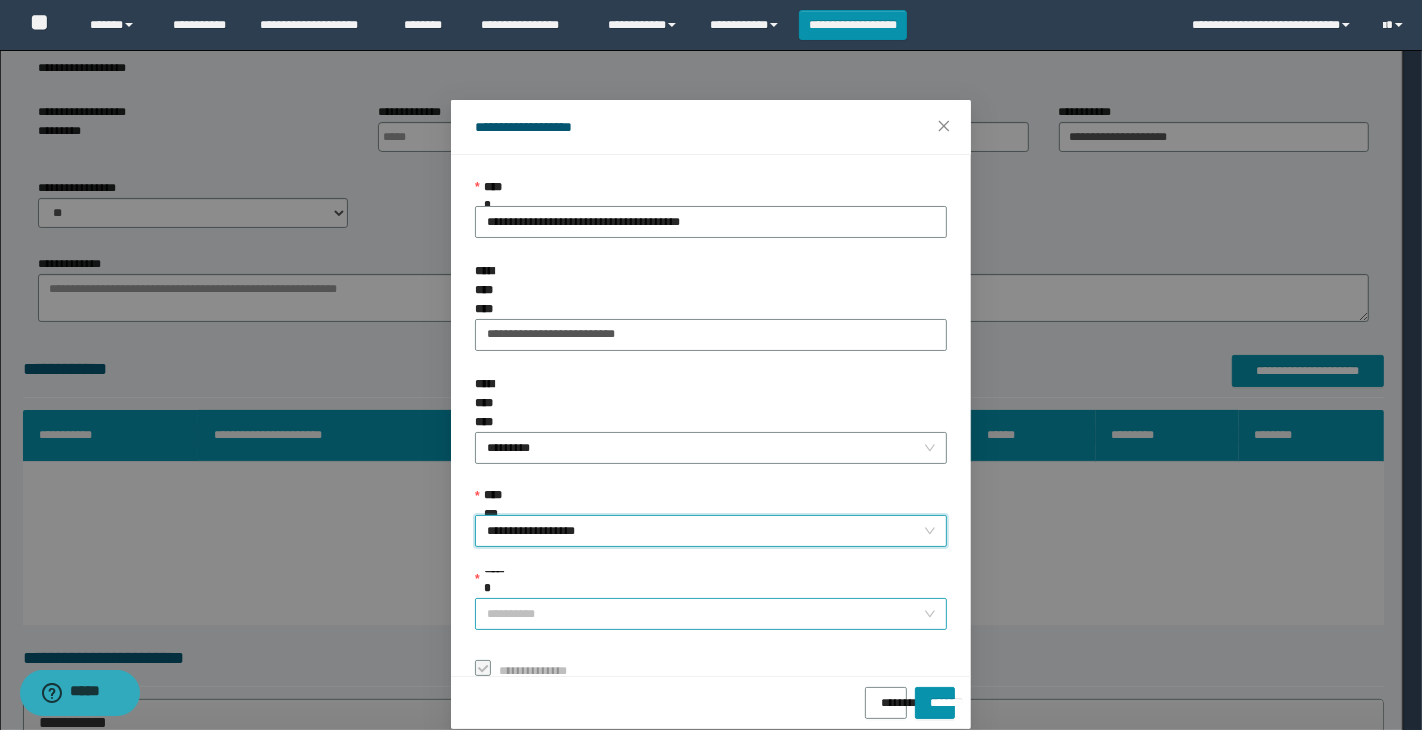 click on "******" at bounding box center (705, 614) 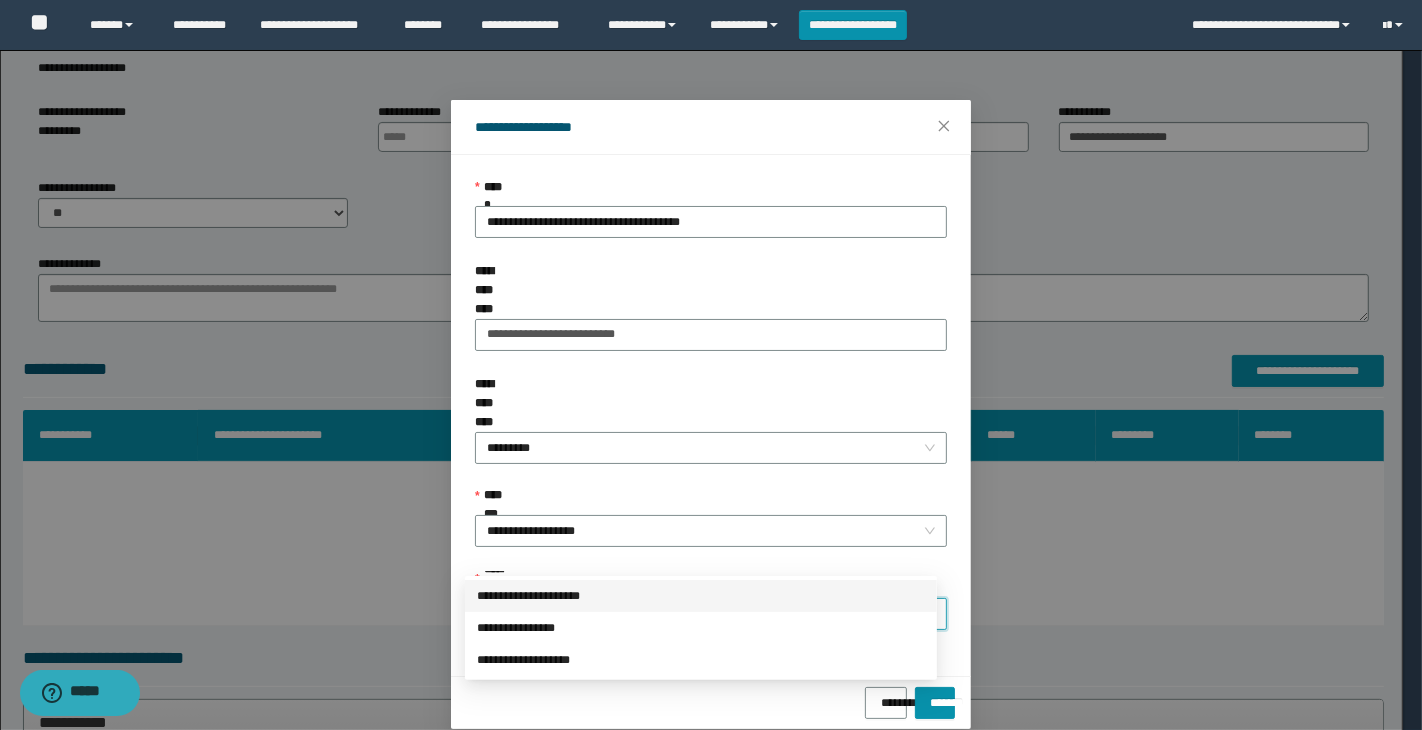 click on "**********" at bounding box center [701, 596] 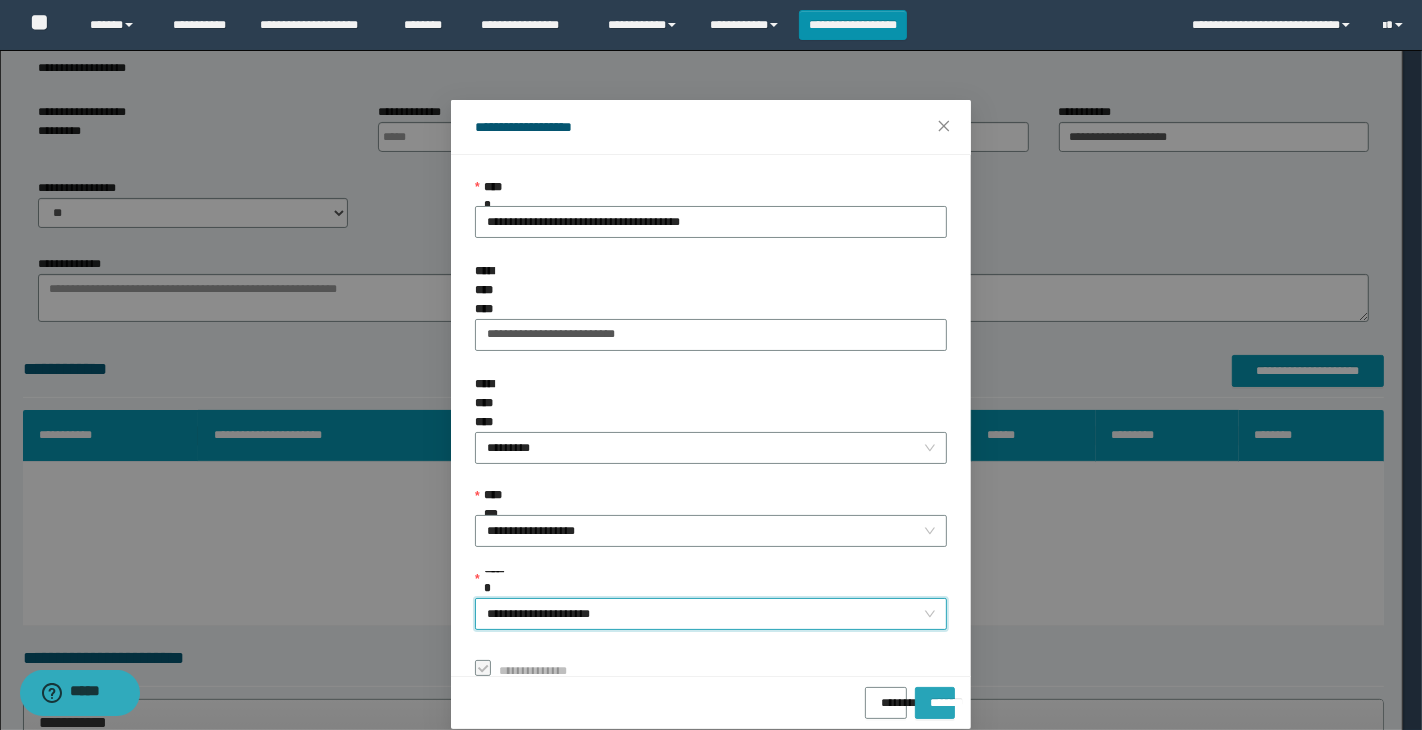 click on "*******" at bounding box center (935, 696) 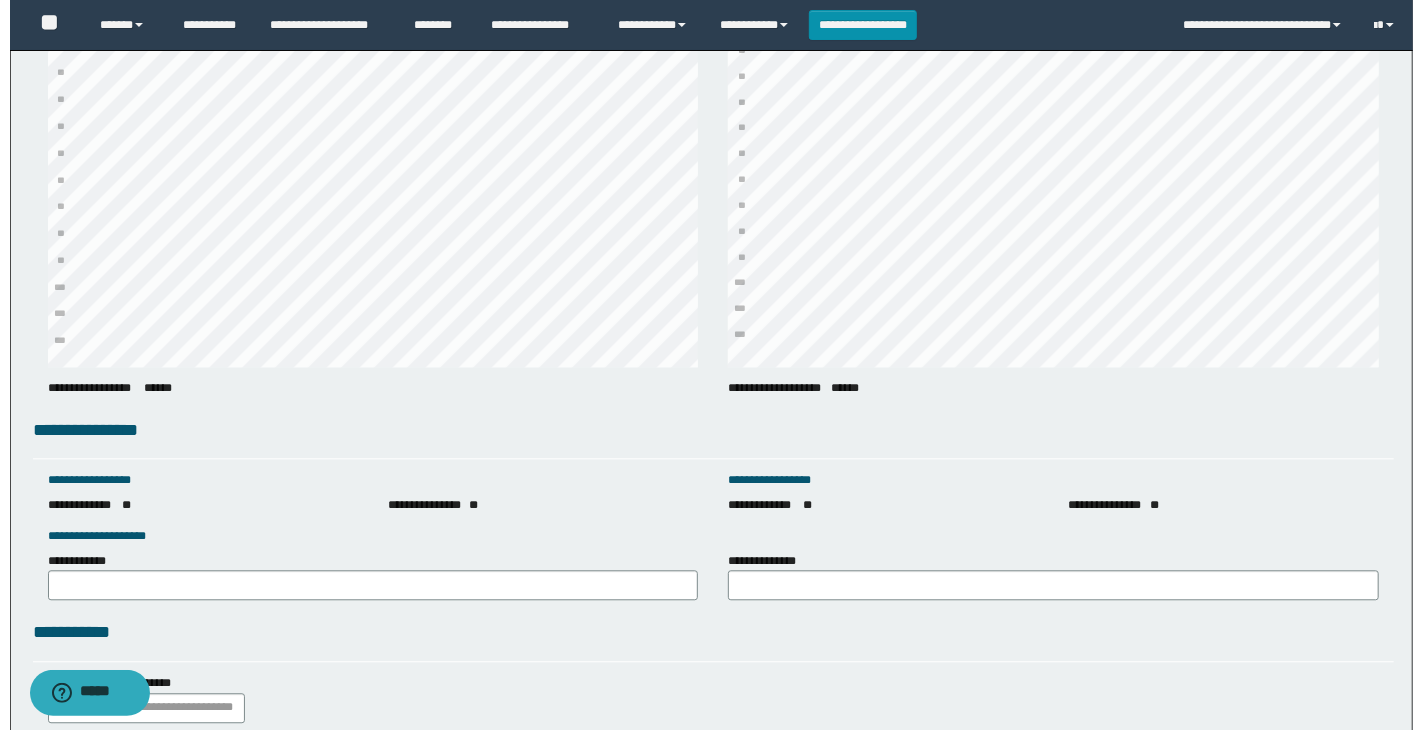 scroll, scrollTop: 2726, scrollLeft: 0, axis: vertical 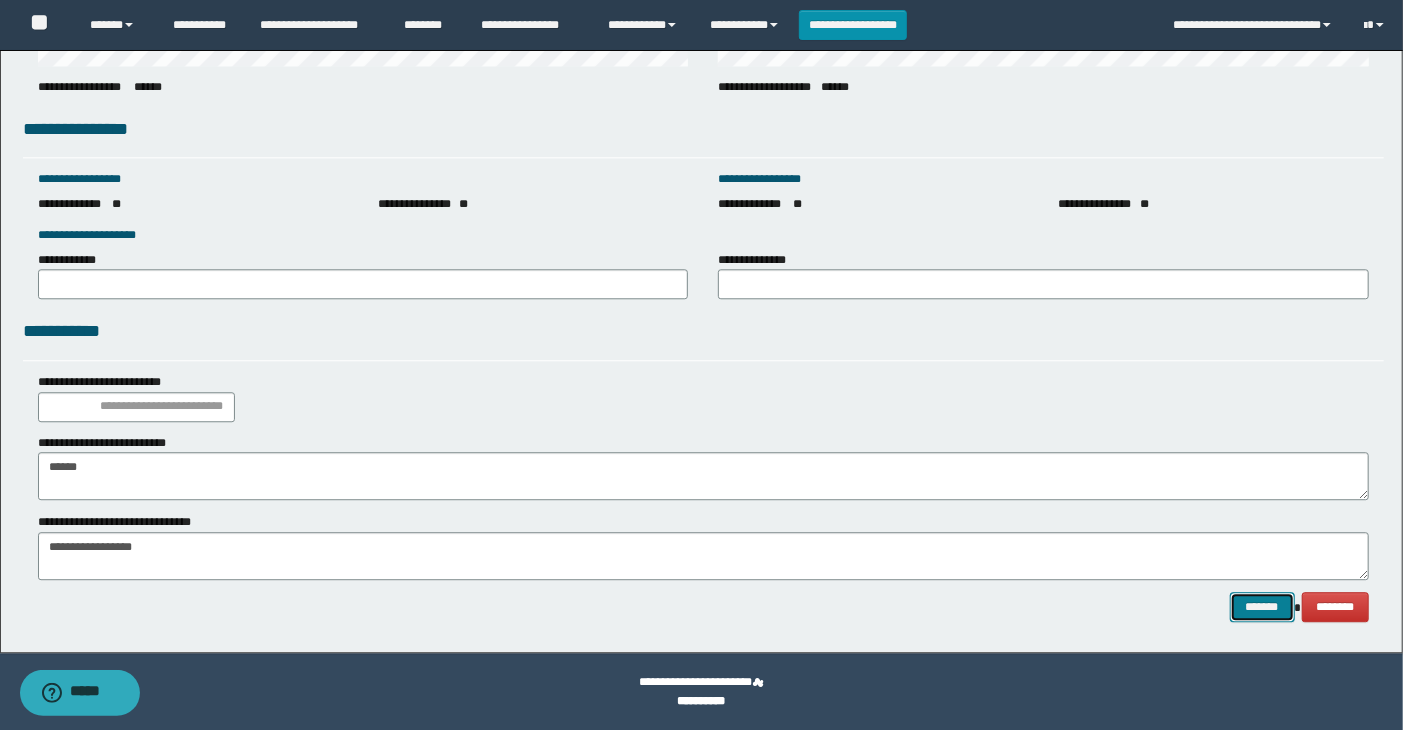 click on "*******" at bounding box center (1262, 607) 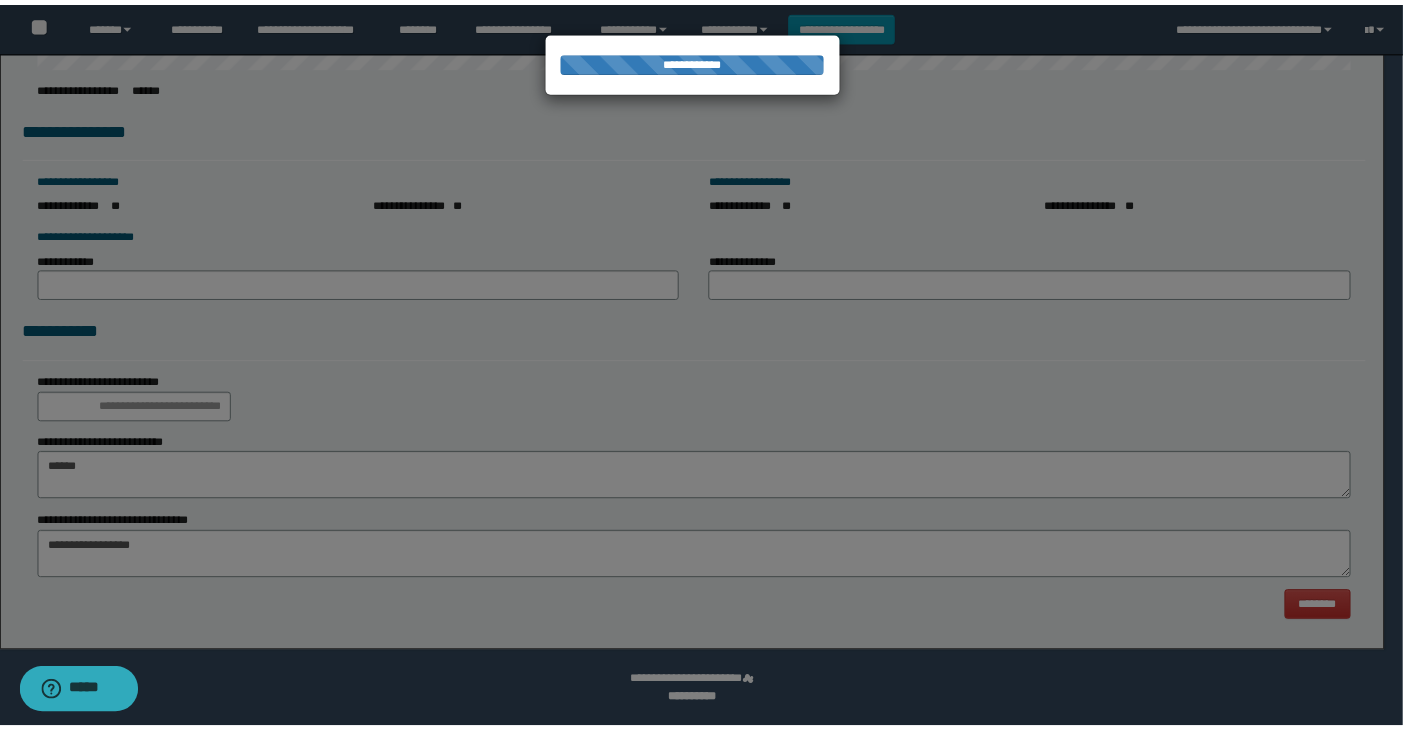 scroll, scrollTop: 0, scrollLeft: 0, axis: both 